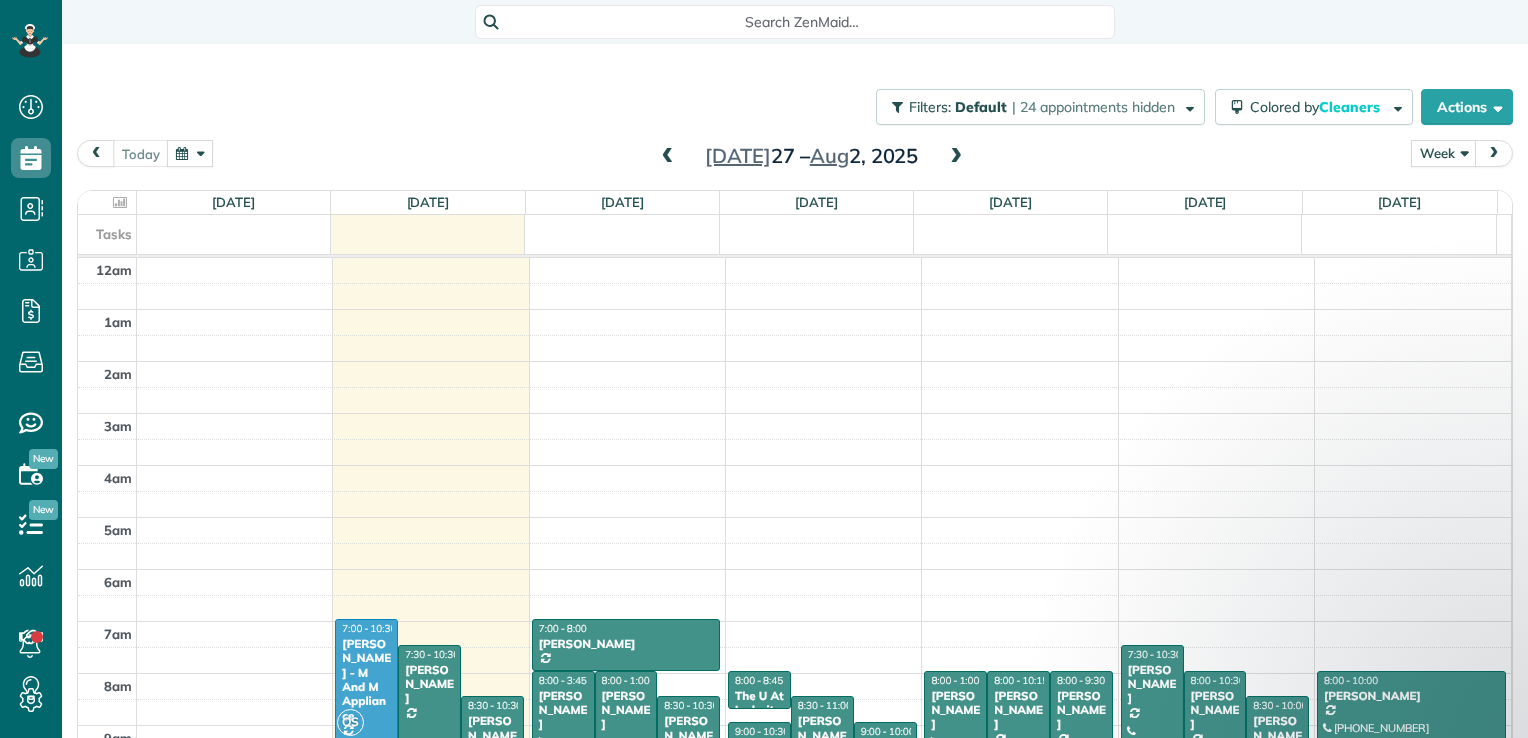 scroll, scrollTop: 0, scrollLeft: 0, axis: both 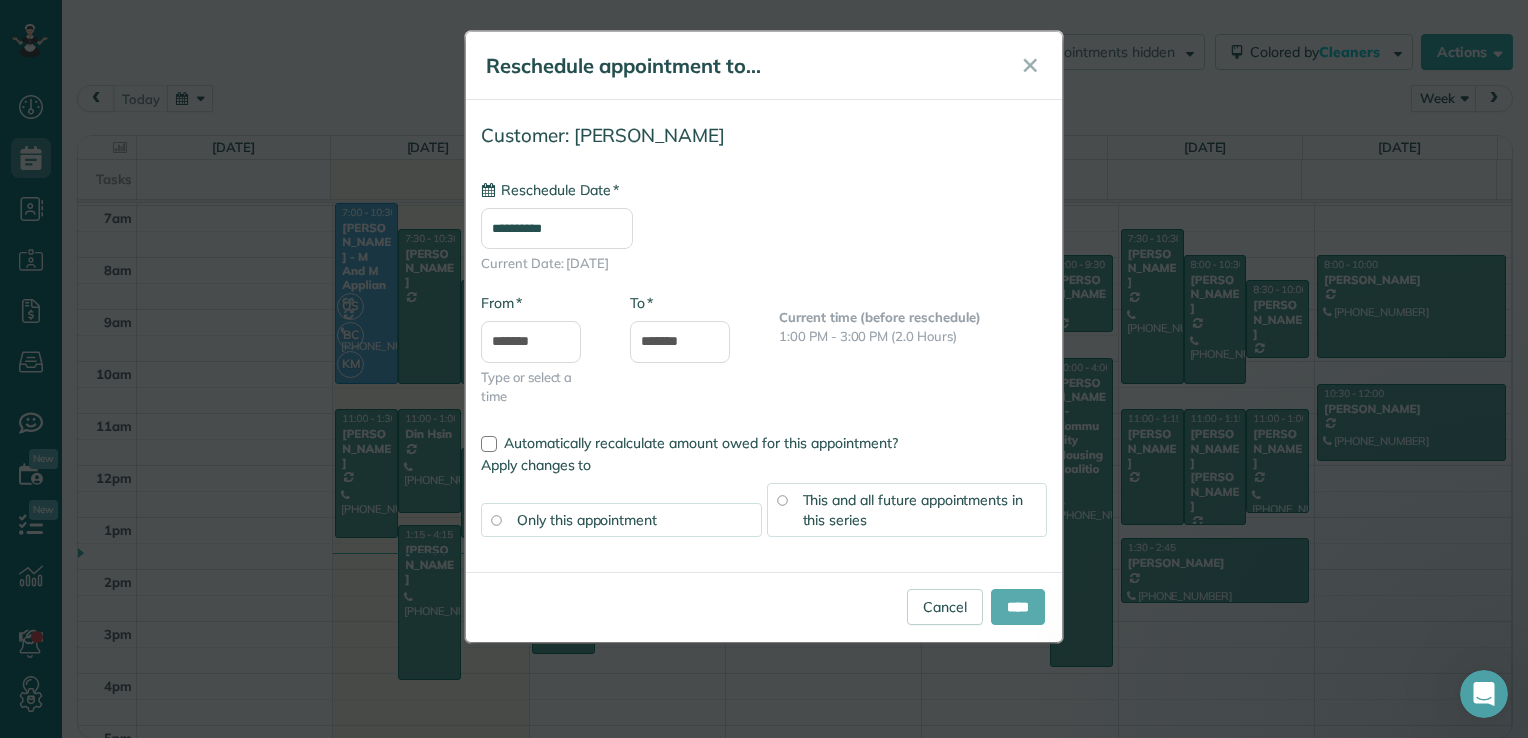 type on "**********" 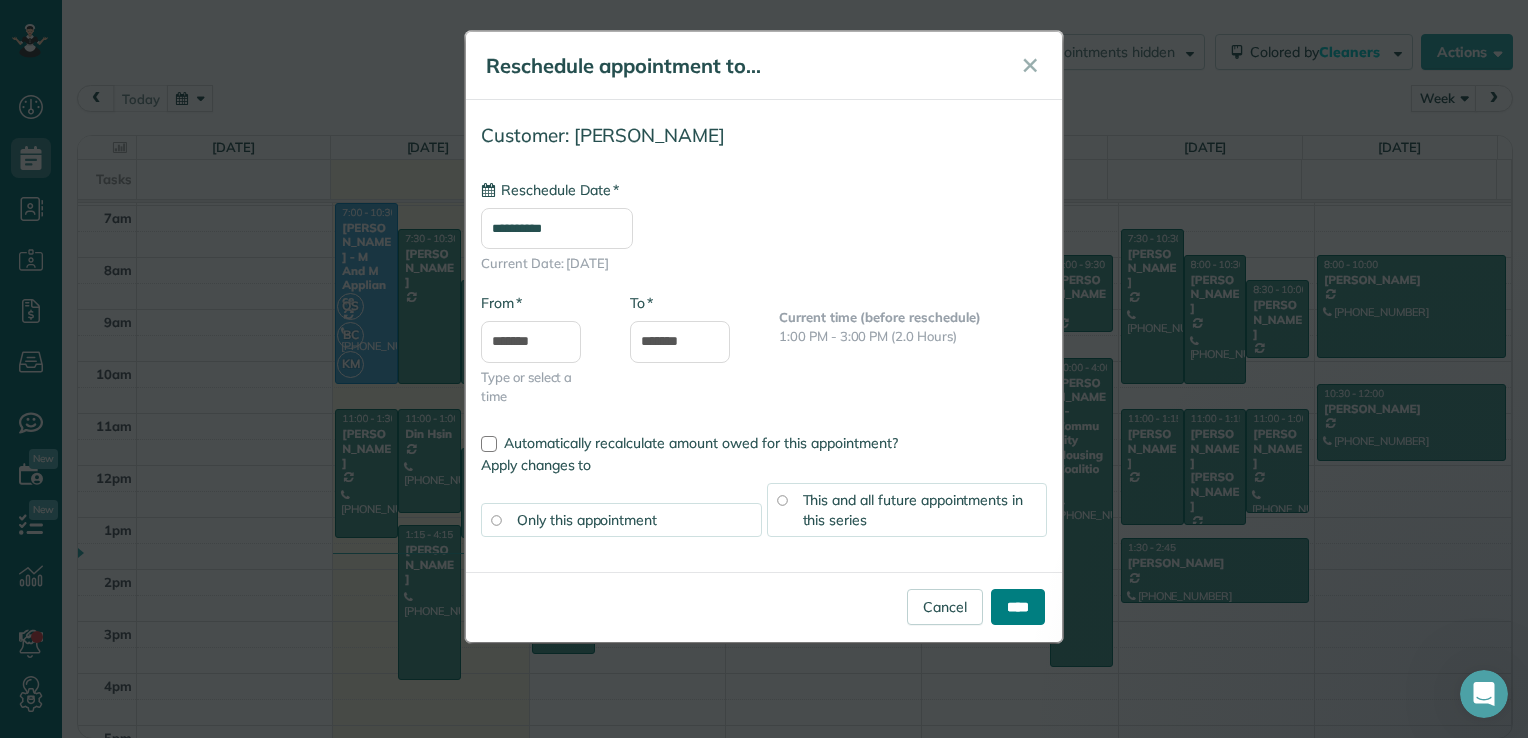 click on "****" at bounding box center [1018, 607] 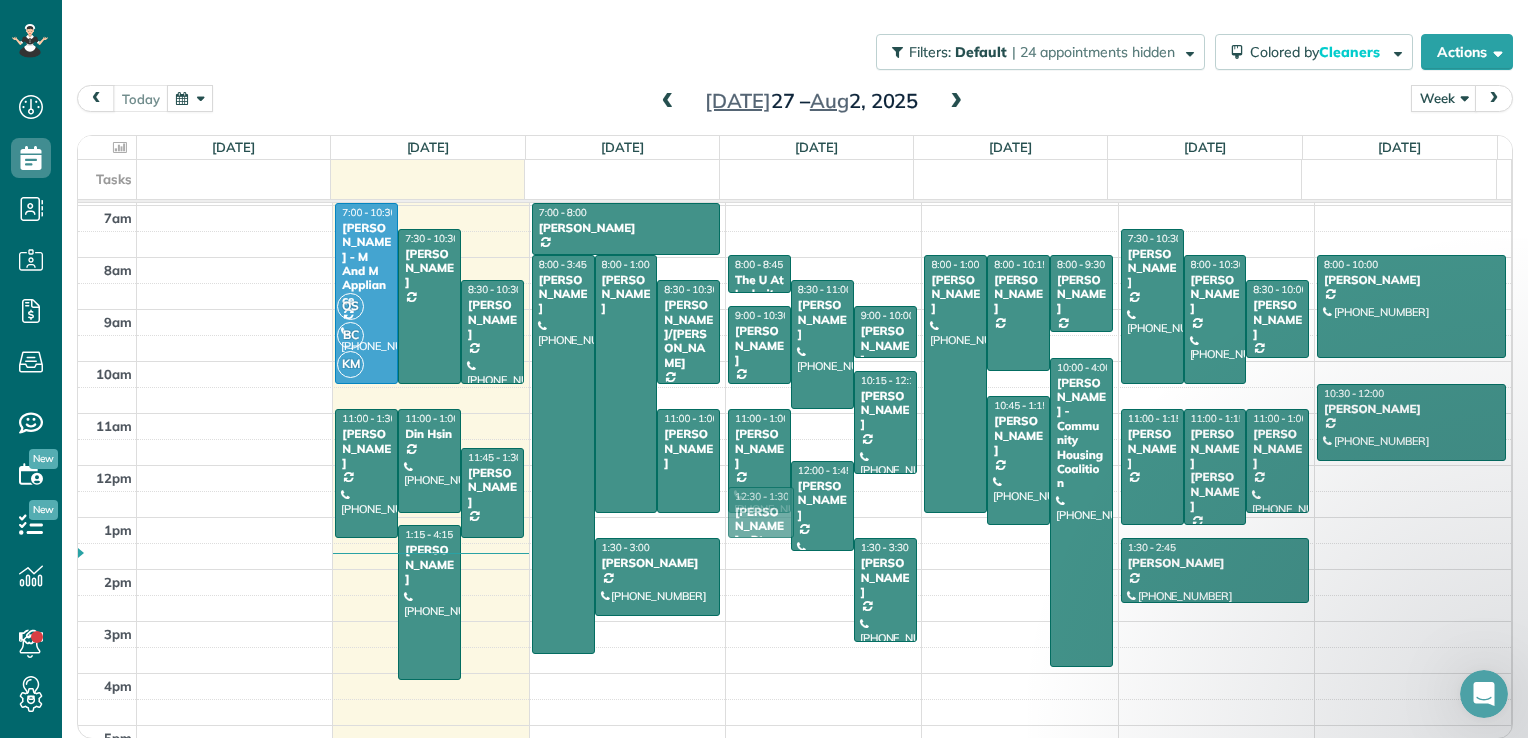 drag, startPoint x: 751, startPoint y: 539, endPoint x: 768, endPoint y: 518, distance: 27.018513 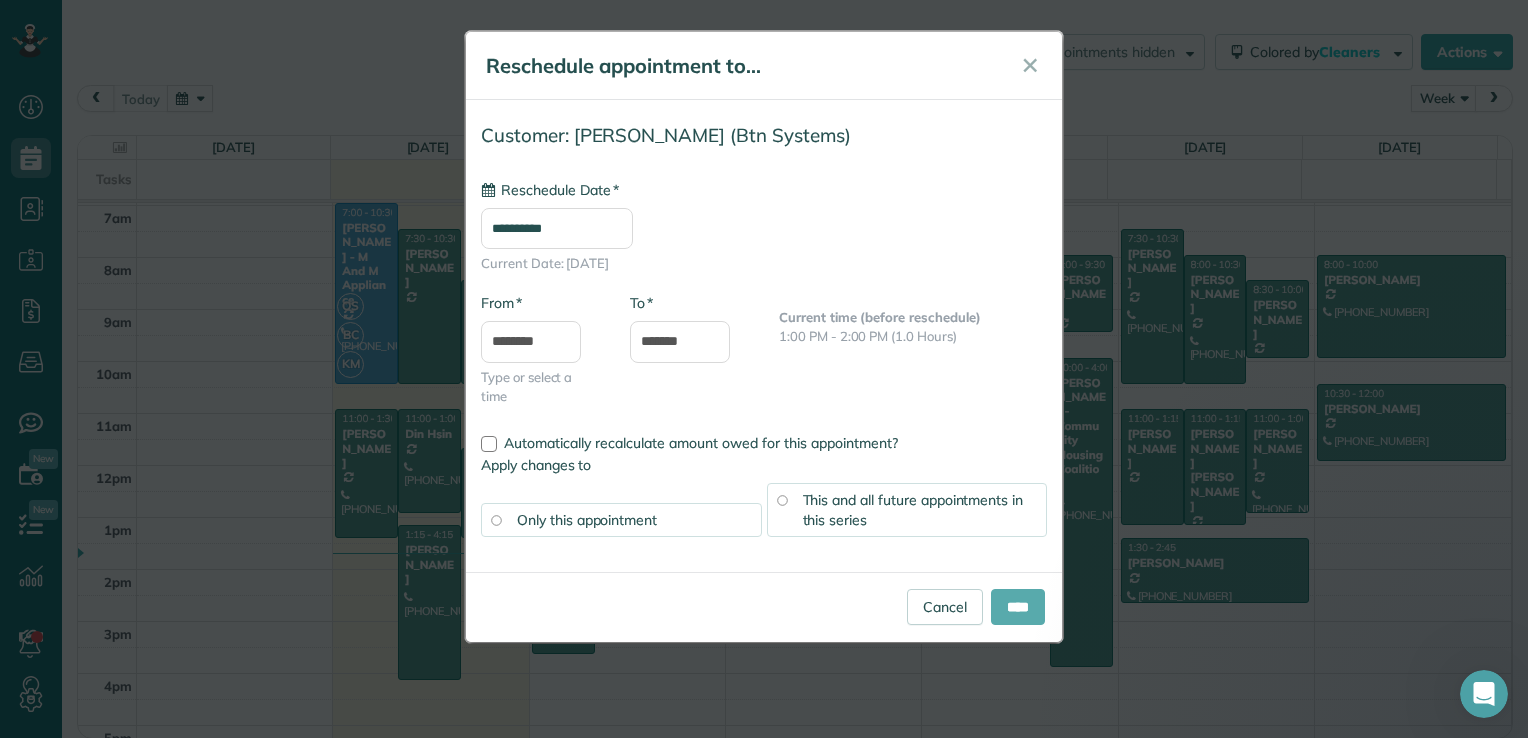 type on "**********" 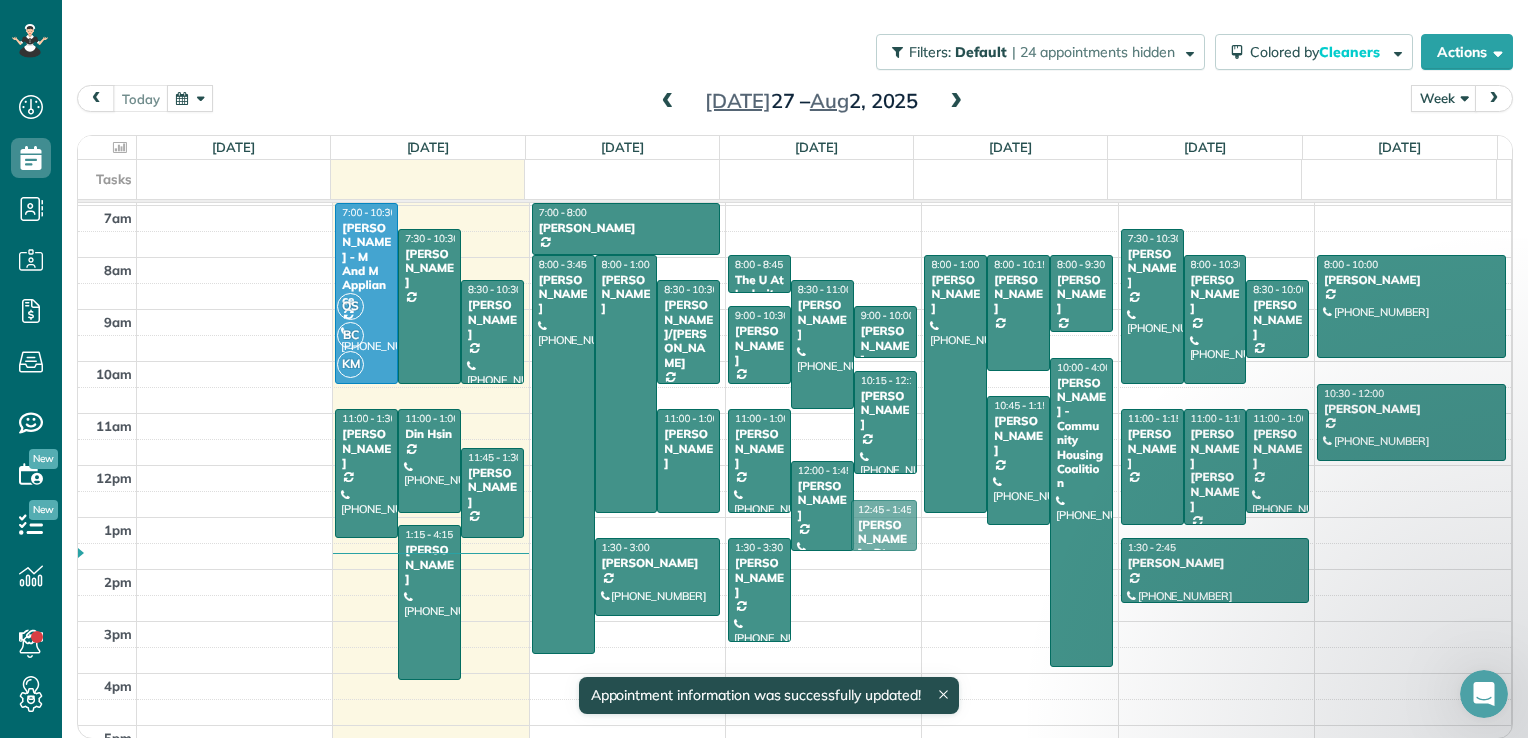 drag, startPoint x: 876, startPoint y: 514, endPoint x: 876, endPoint y: 527, distance: 13 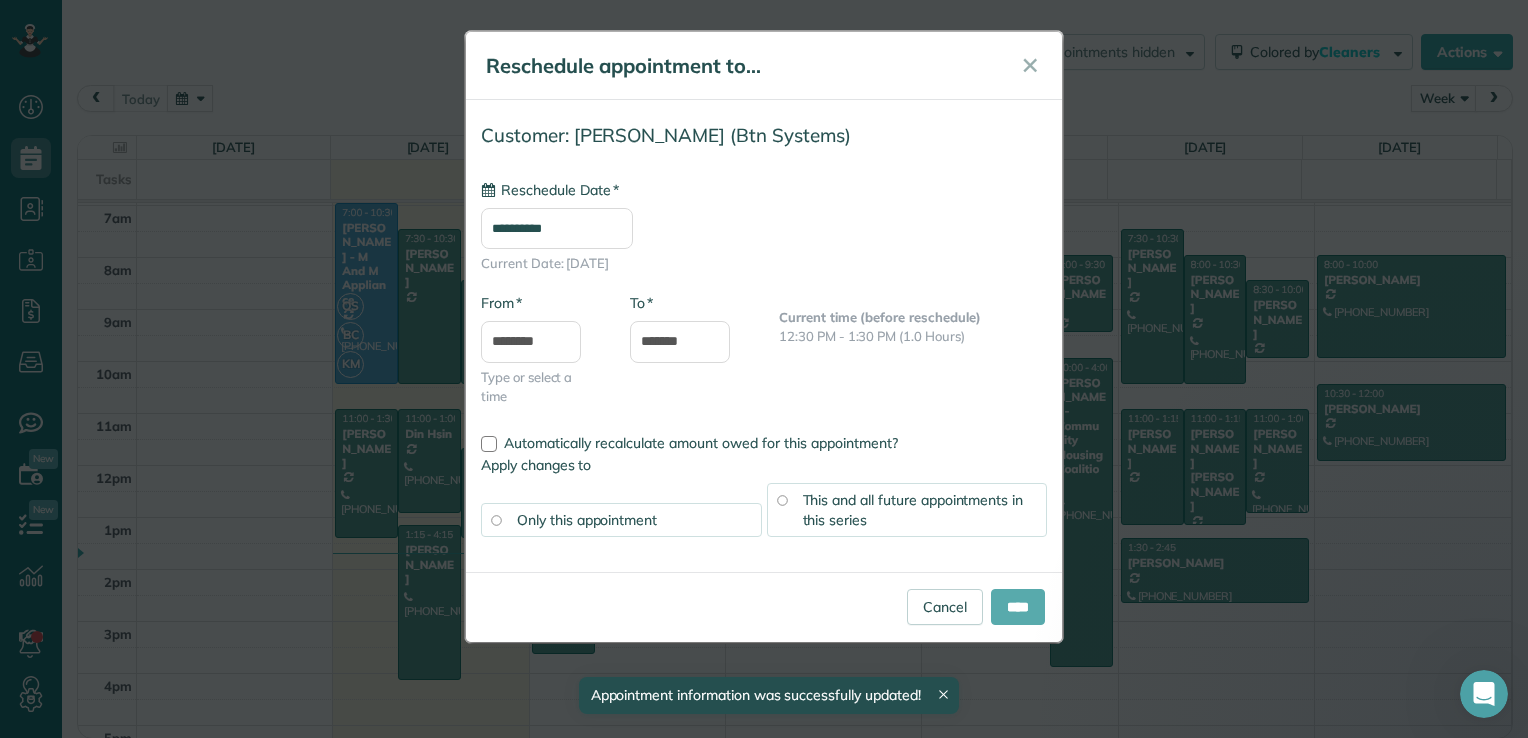 type on "**********" 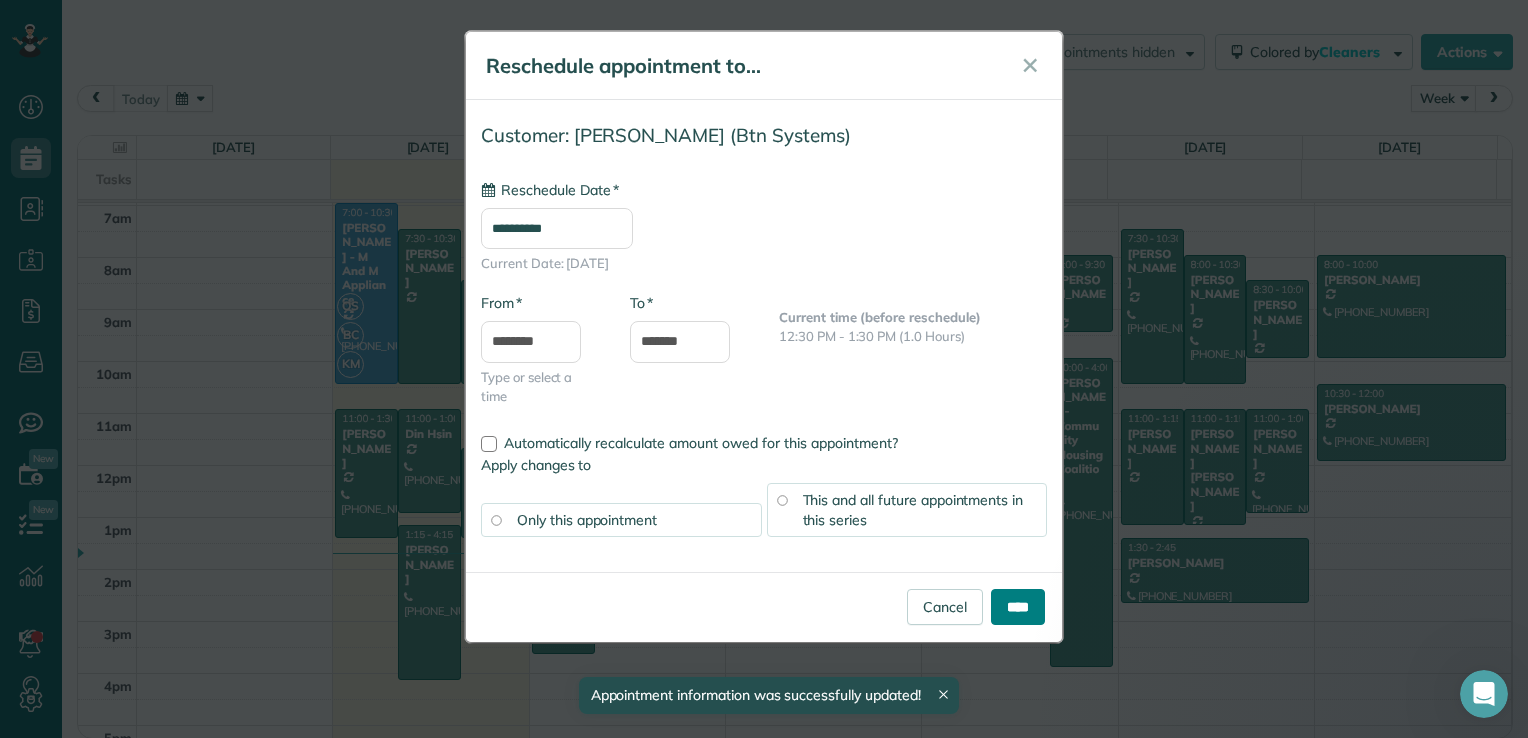 click on "****" at bounding box center [1018, 607] 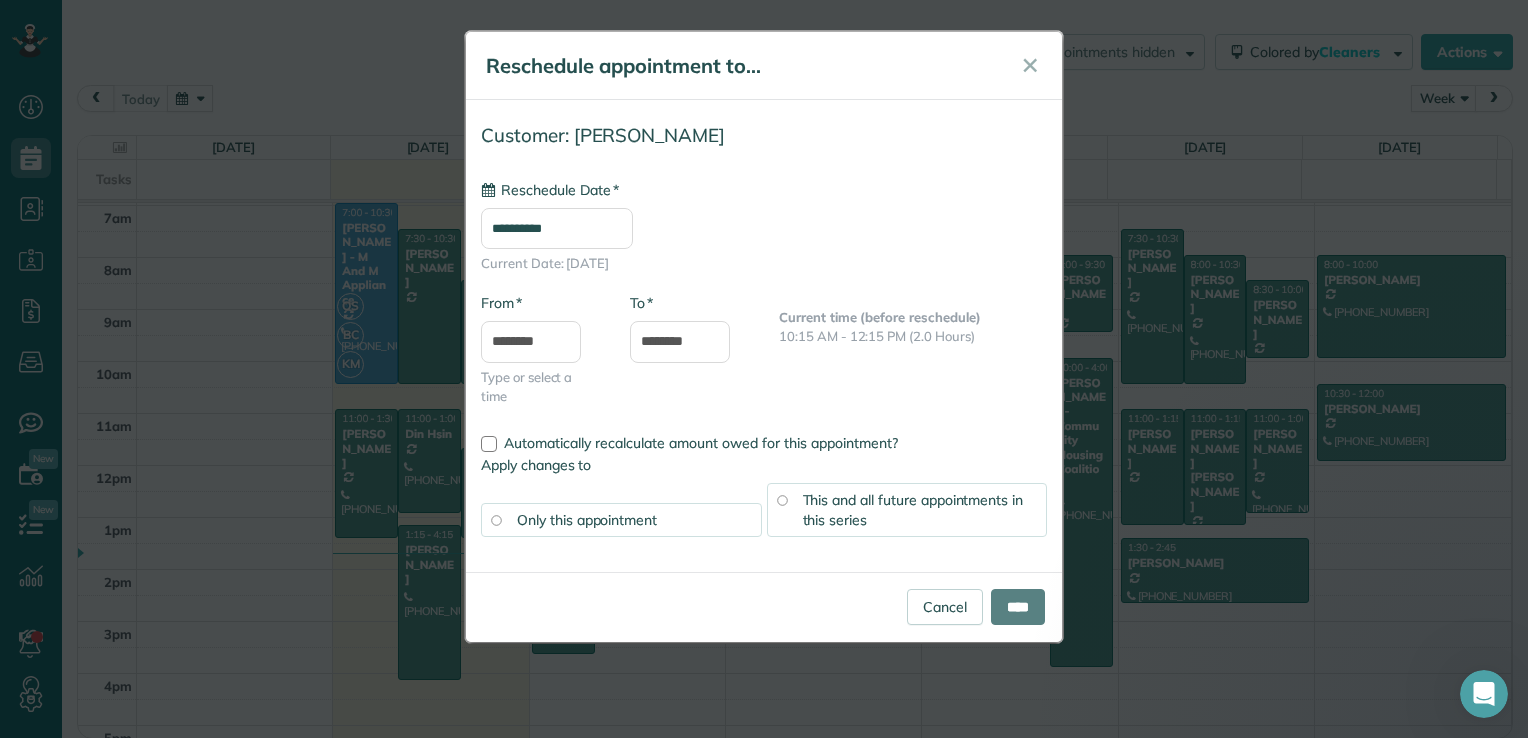 type on "**********" 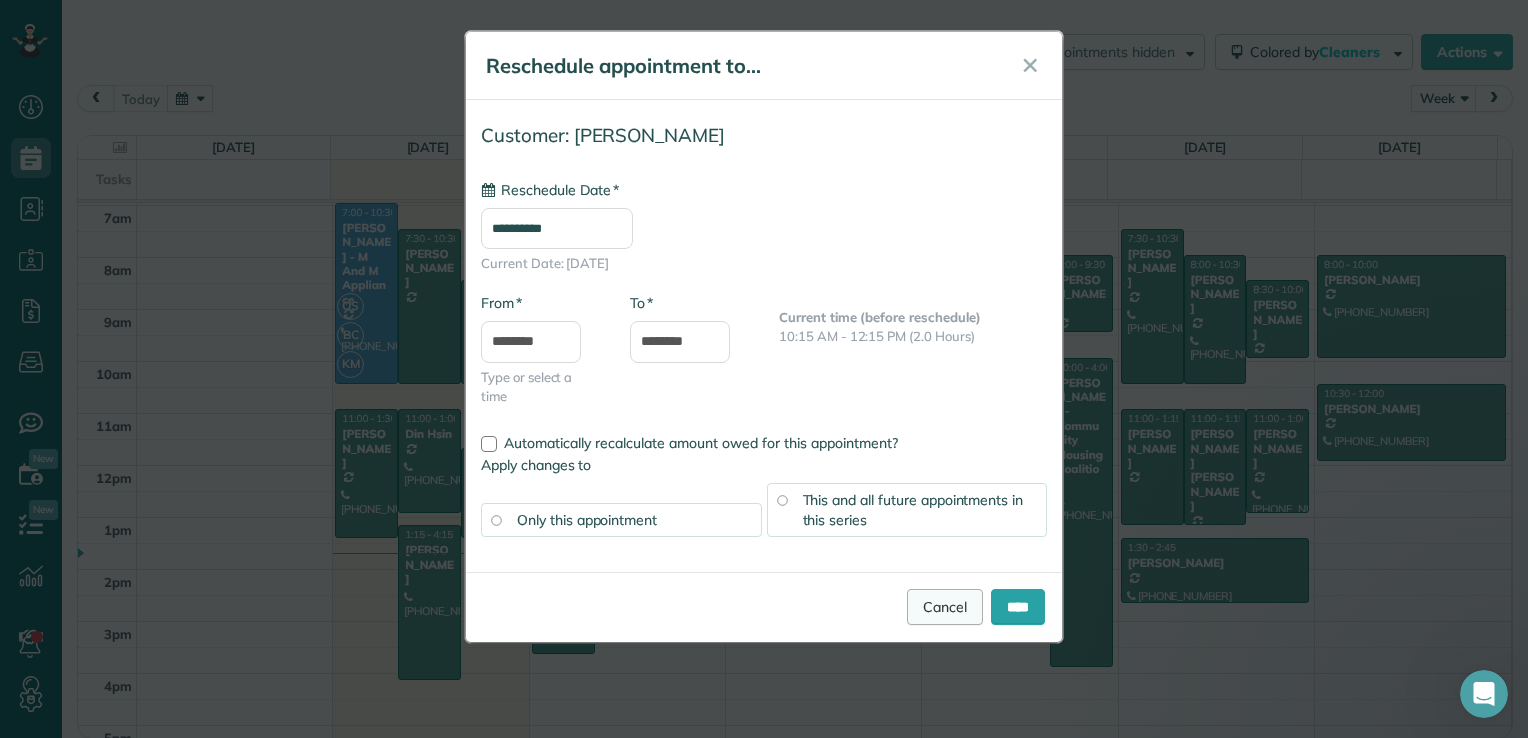 click on "Cancel" at bounding box center (945, 607) 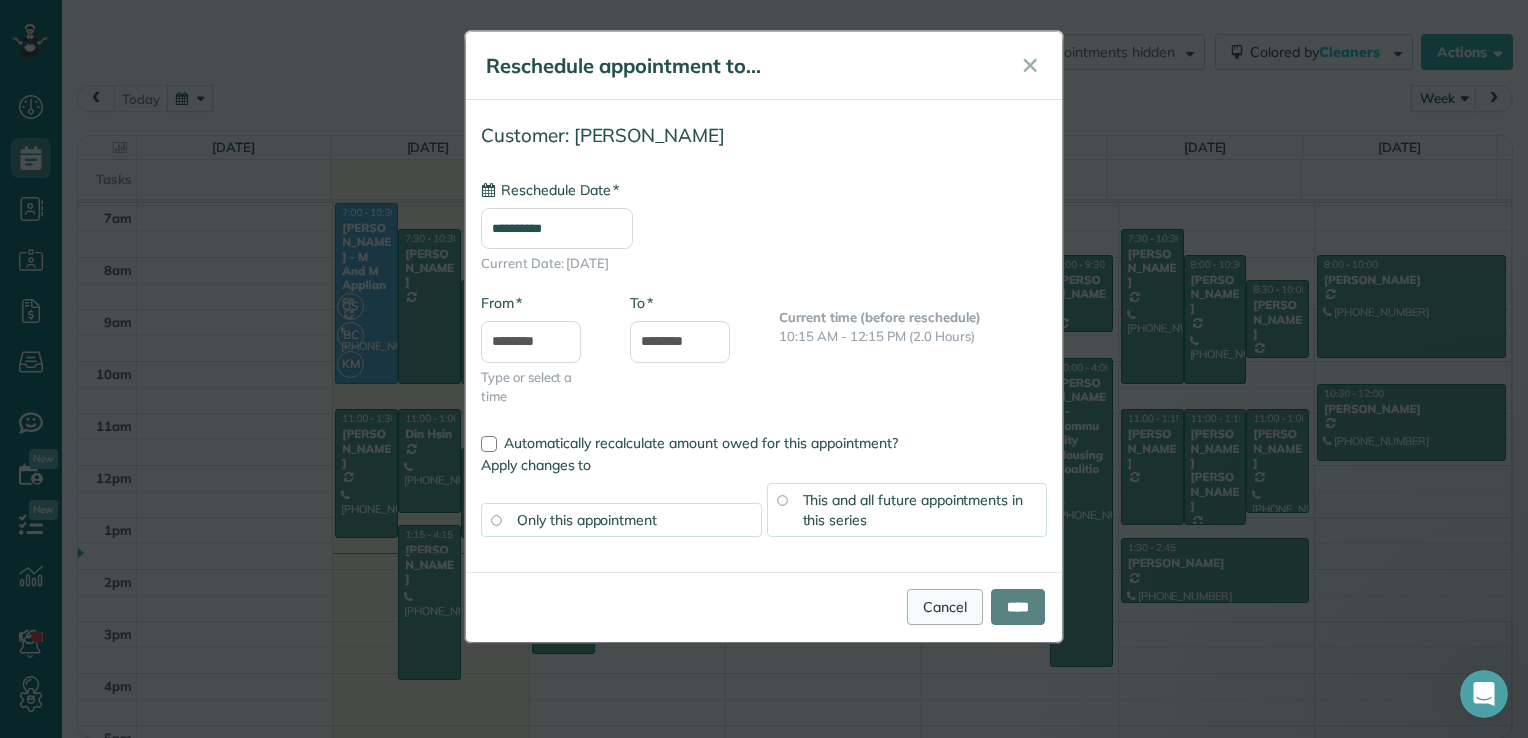type on "**********" 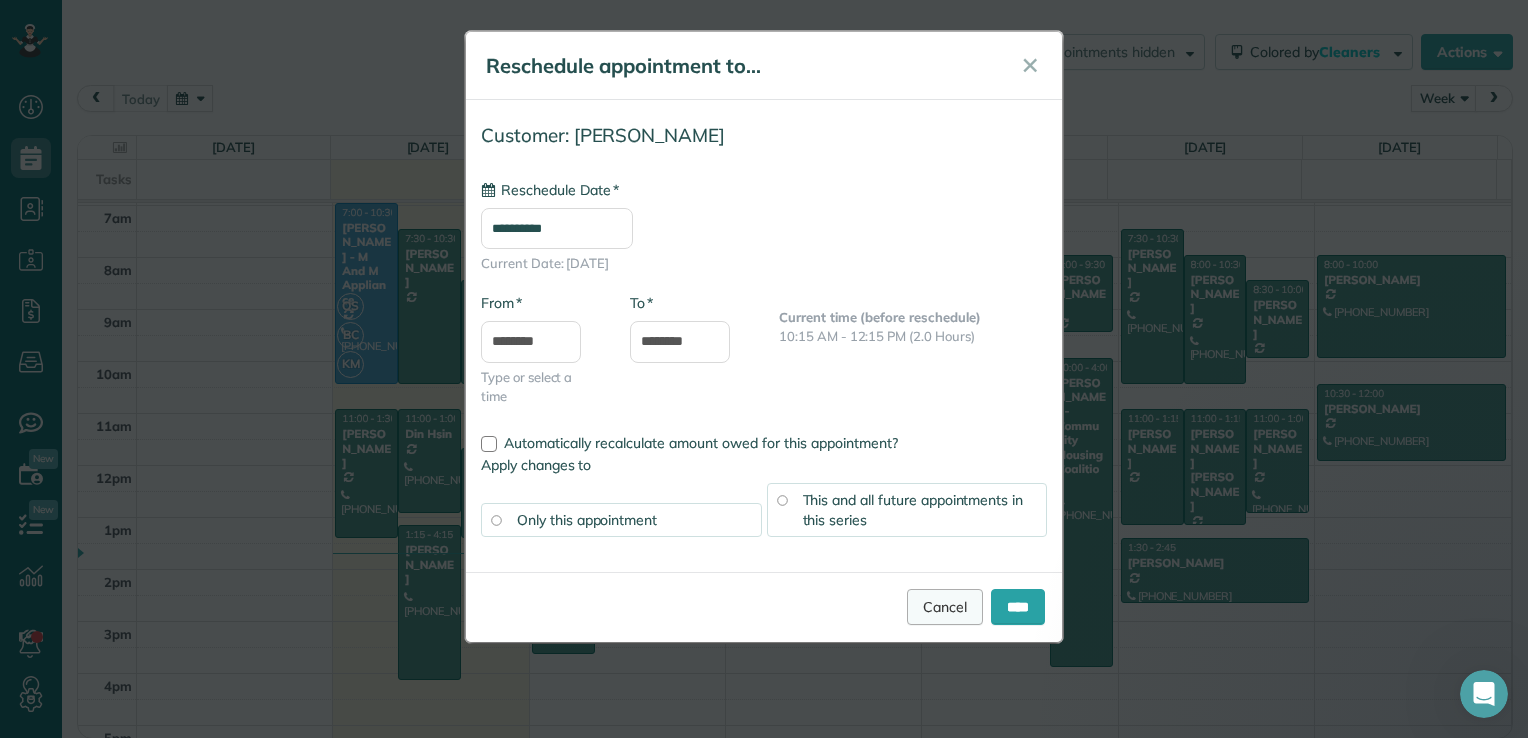 click on "Cancel" at bounding box center (945, 607) 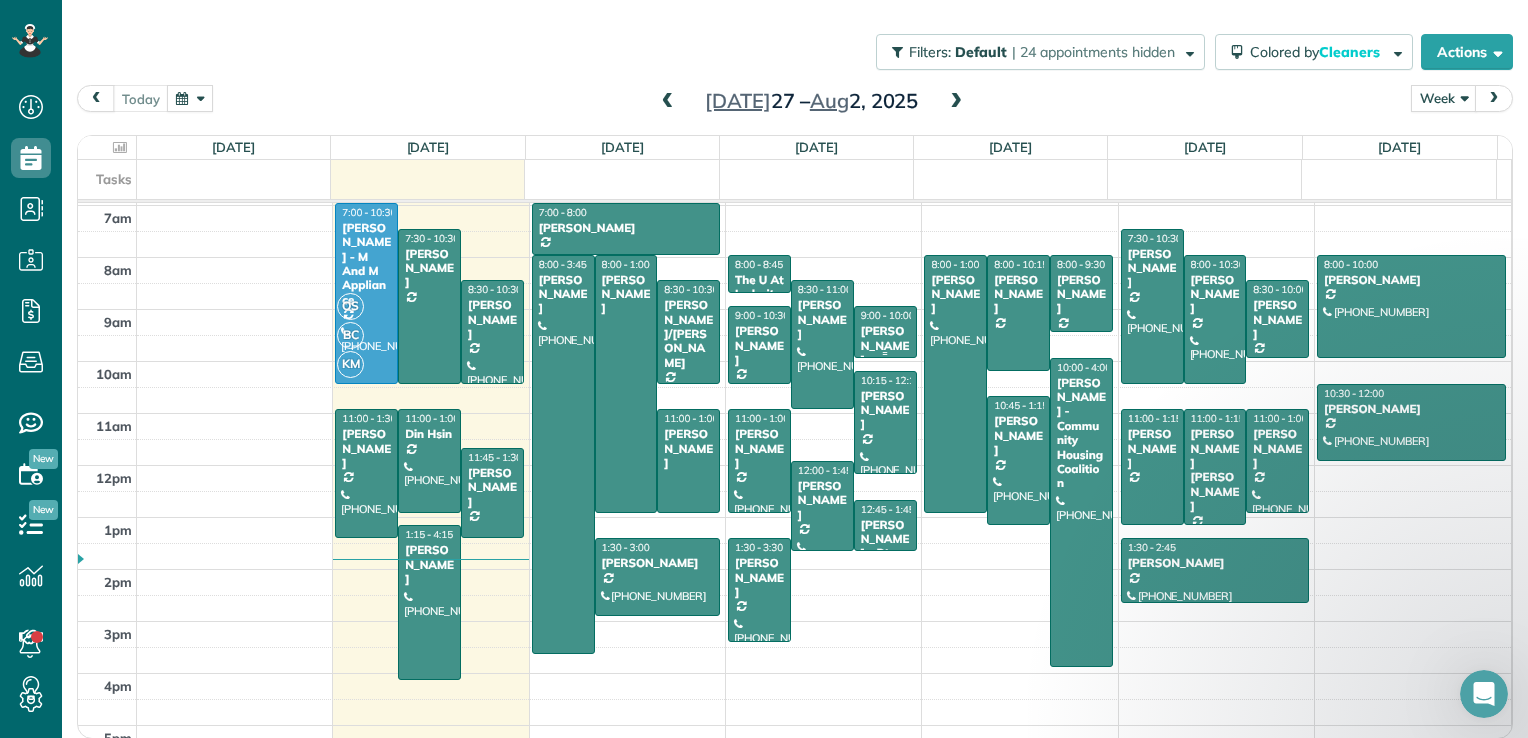 click on "9:00 - 10:00" at bounding box center [885, 315] 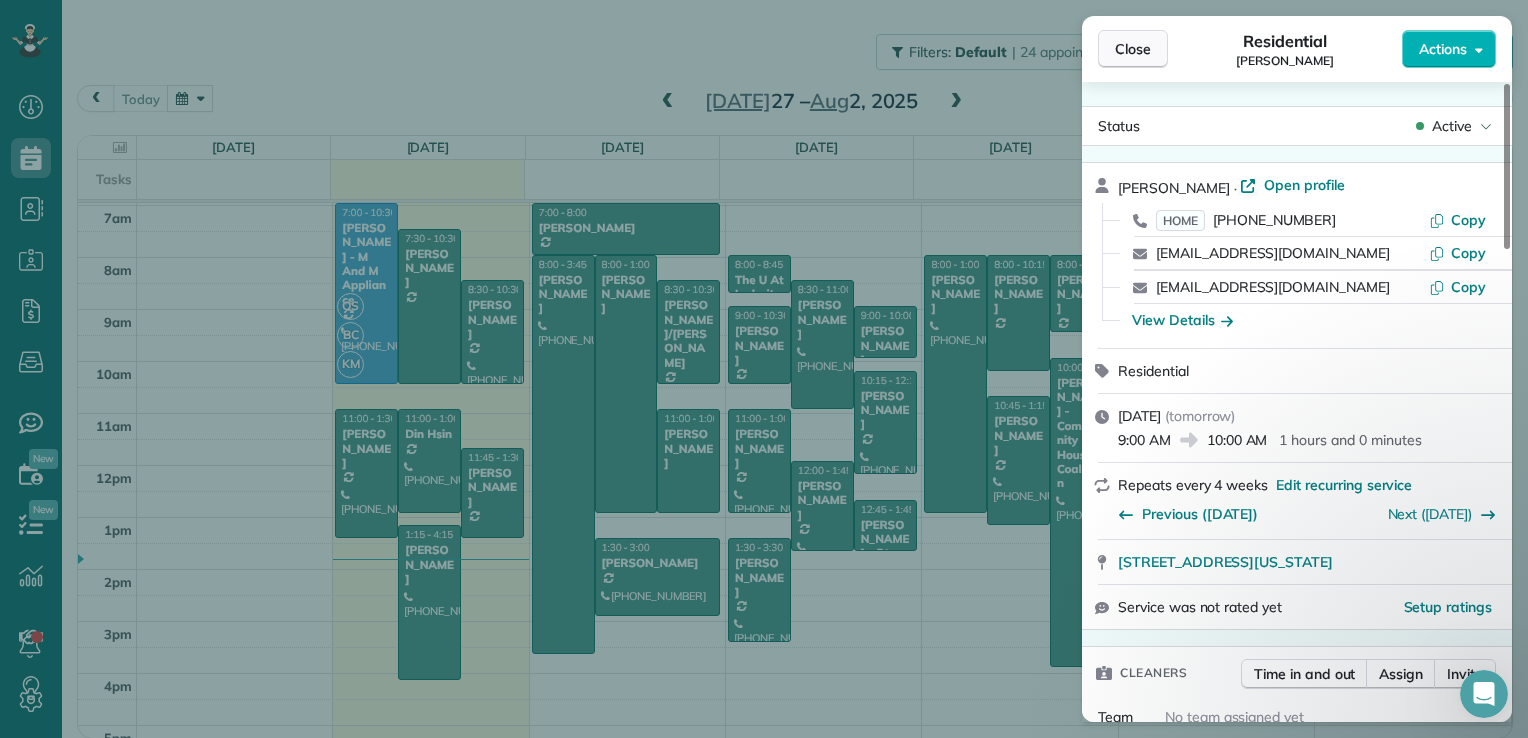 click on "Close" at bounding box center (1133, 49) 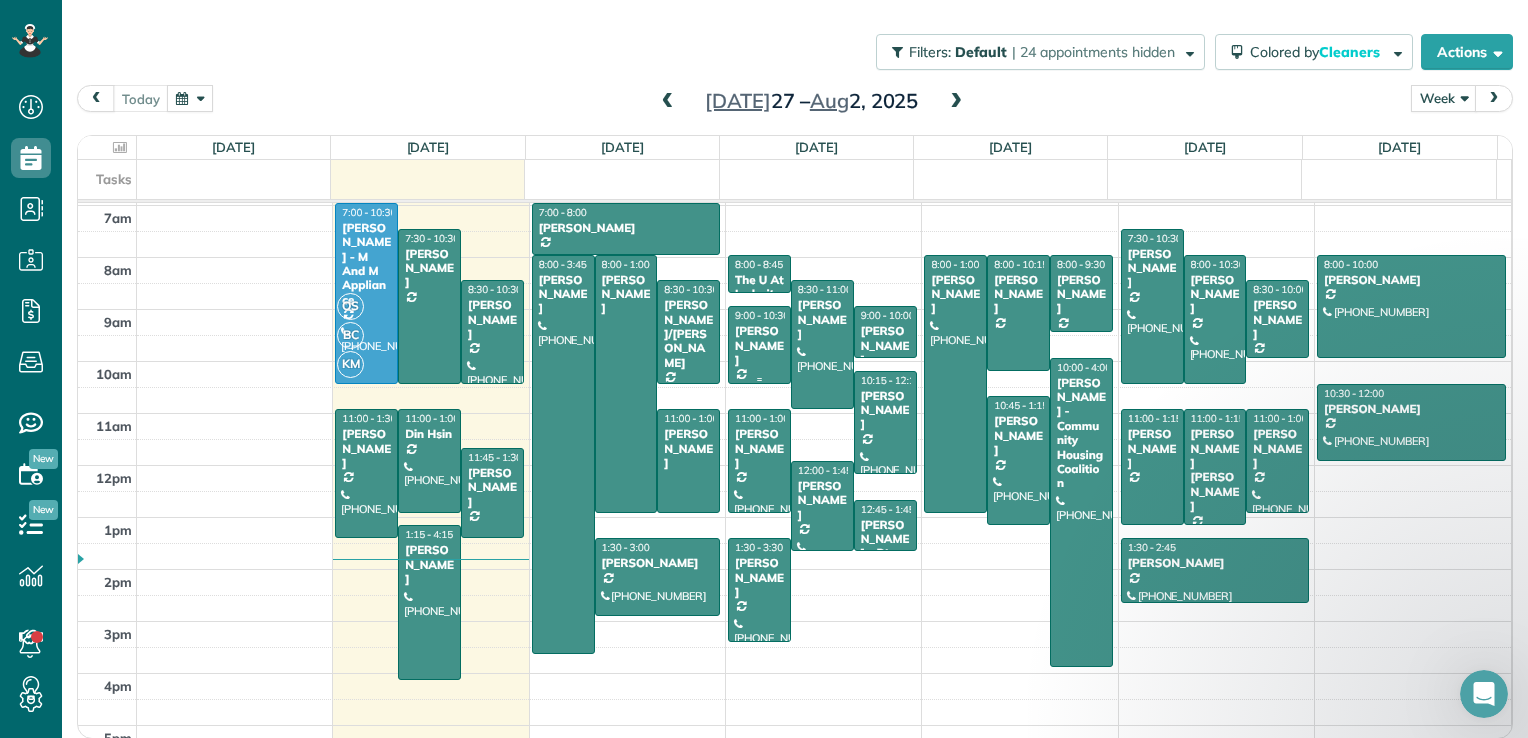 click on "[PERSON_NAME]" at bounding box center [759, 345] 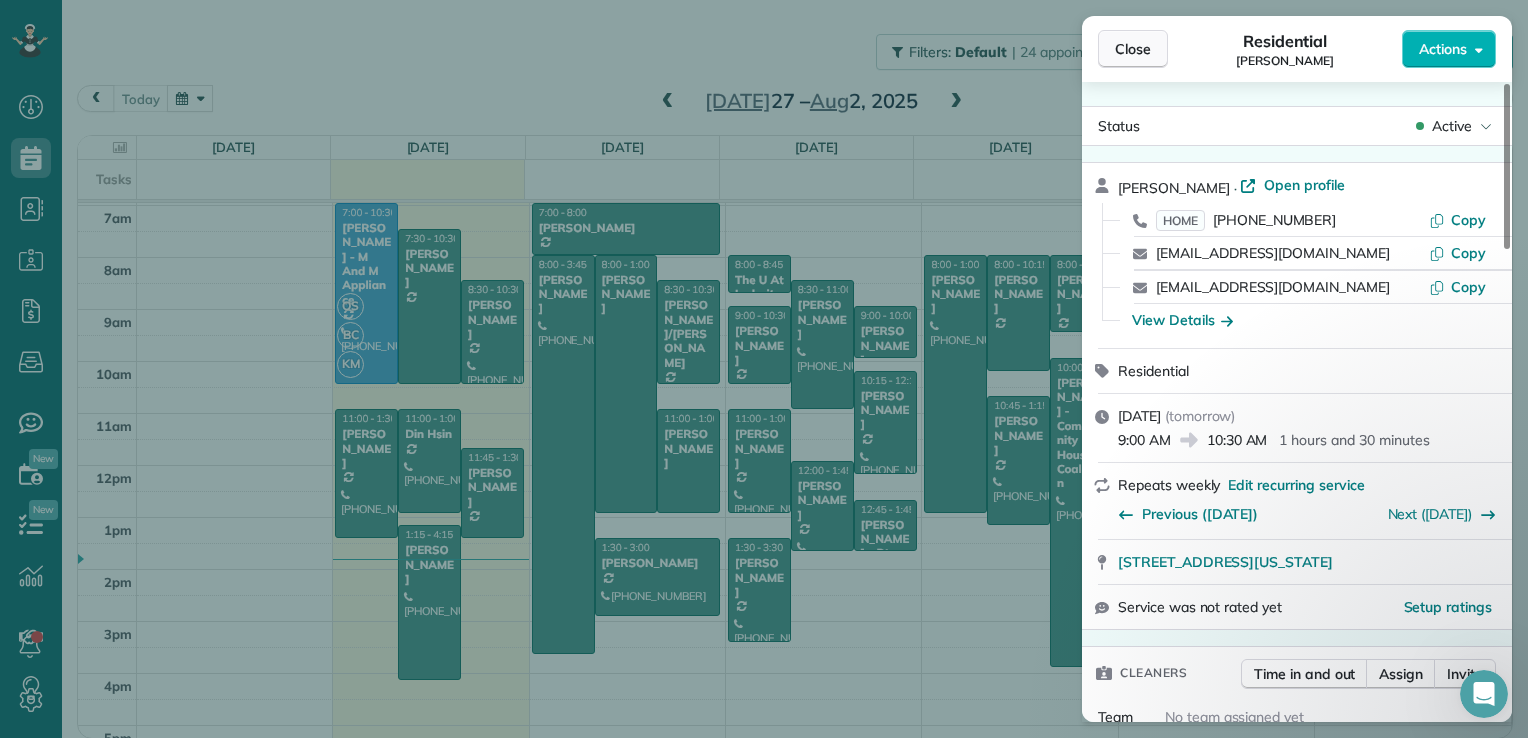 click on "Close" at bounding box center (1133, 49) 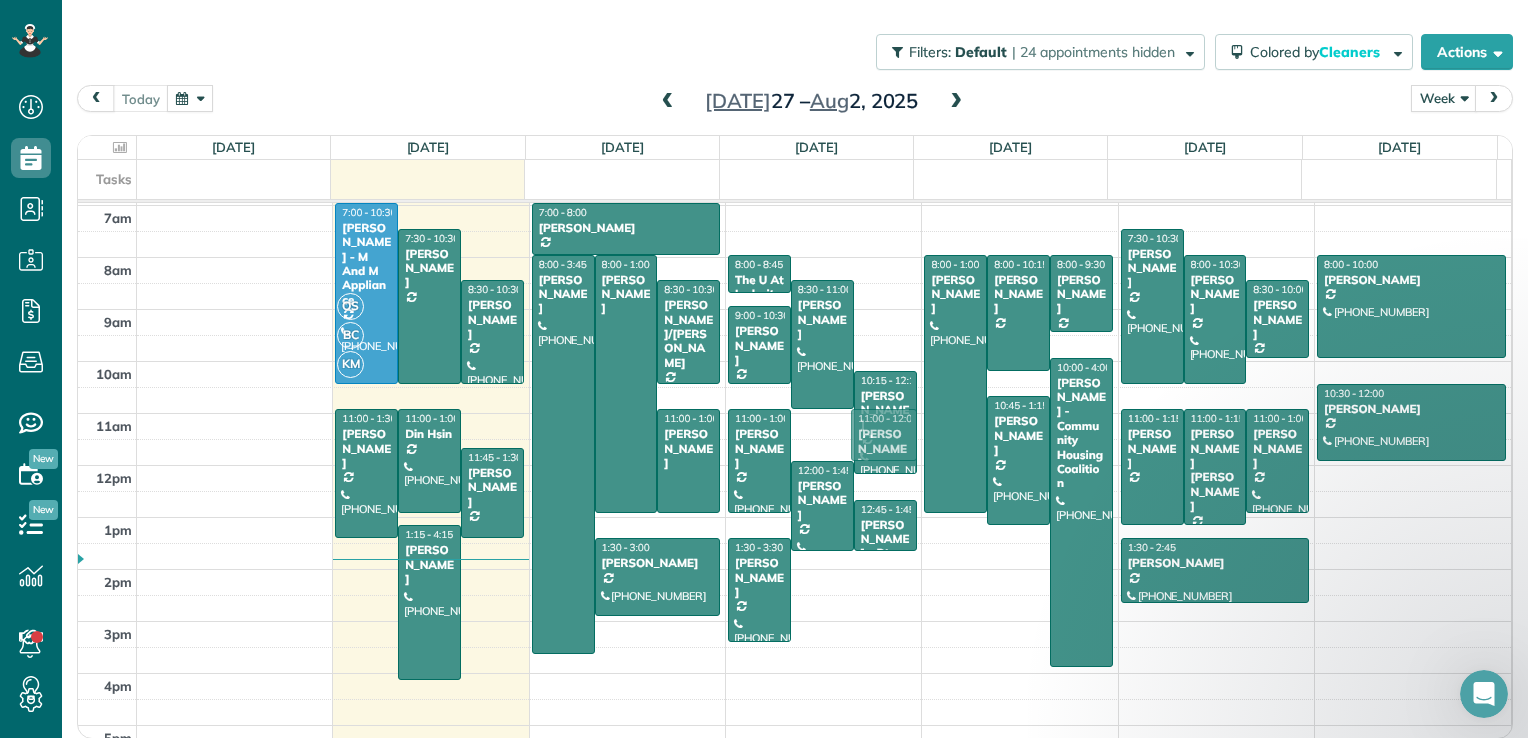 drag, startPoint x: 876, startPoint y: 330, endPoint x: 750, endPoint y: 436, distance: 164.65723 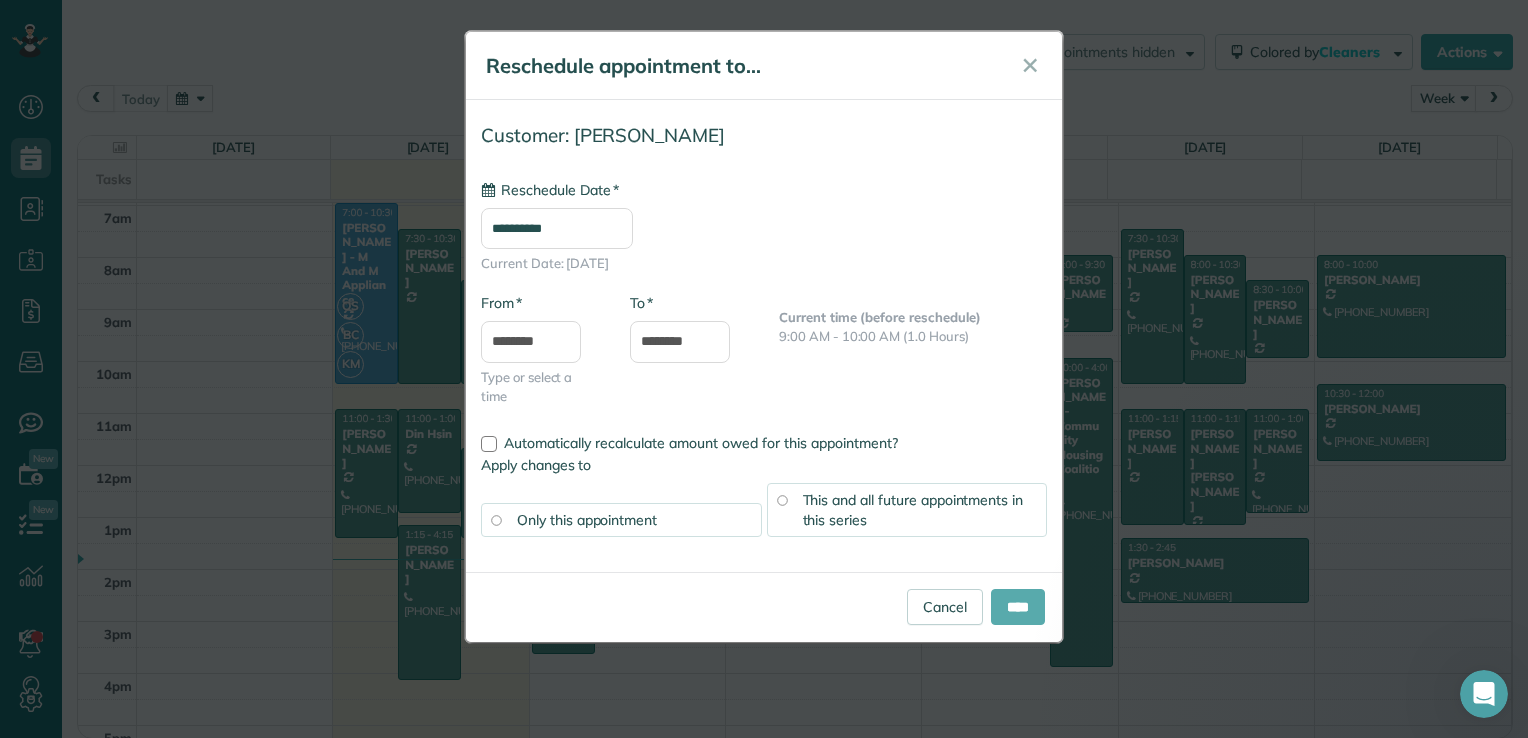 type on "**********" 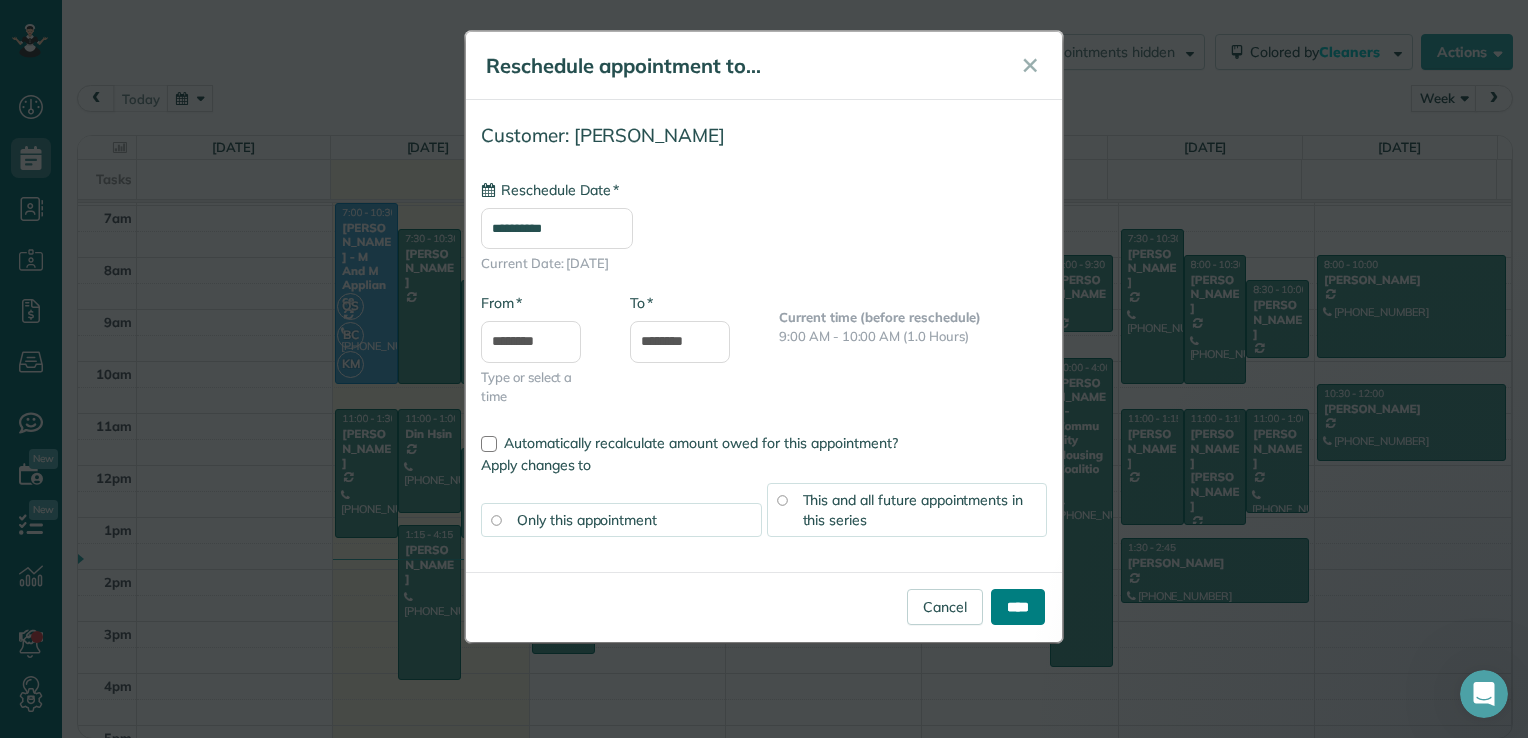 click on "****" at bounding box center [1018, 607] 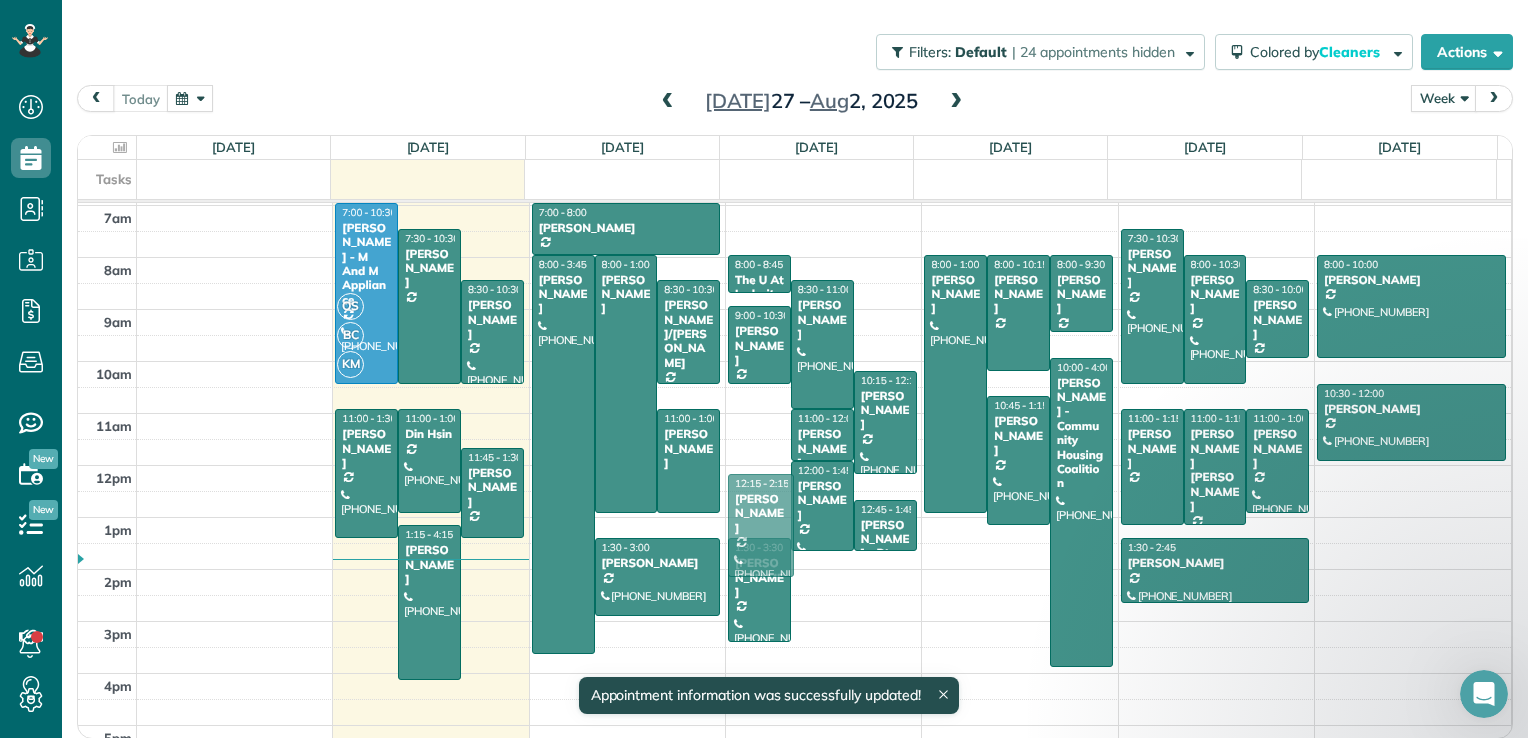 drag, startPoint x: 749, startPoint y: 448, endPoint x: 754, endPoint y: 481, distance: 33.37664 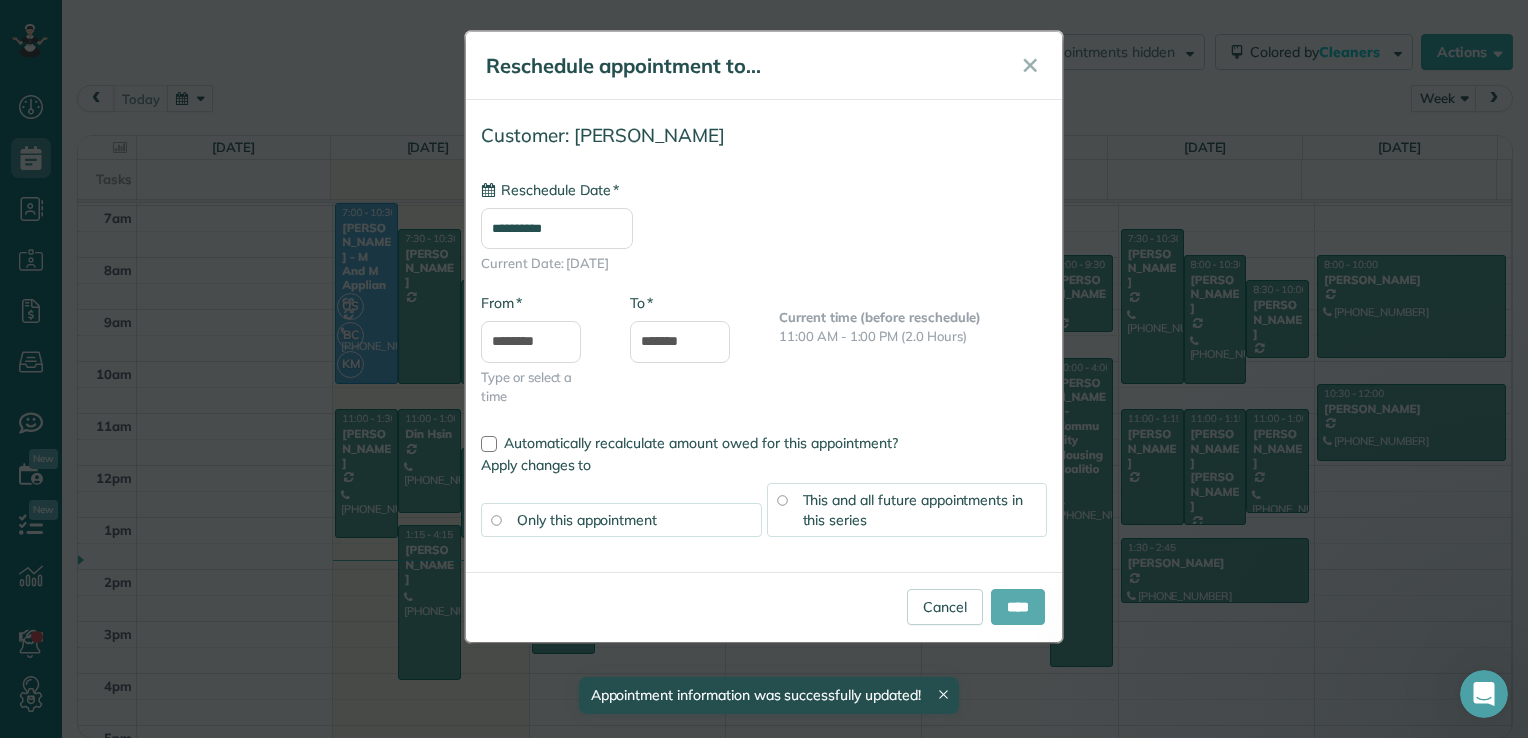 type on "**********" 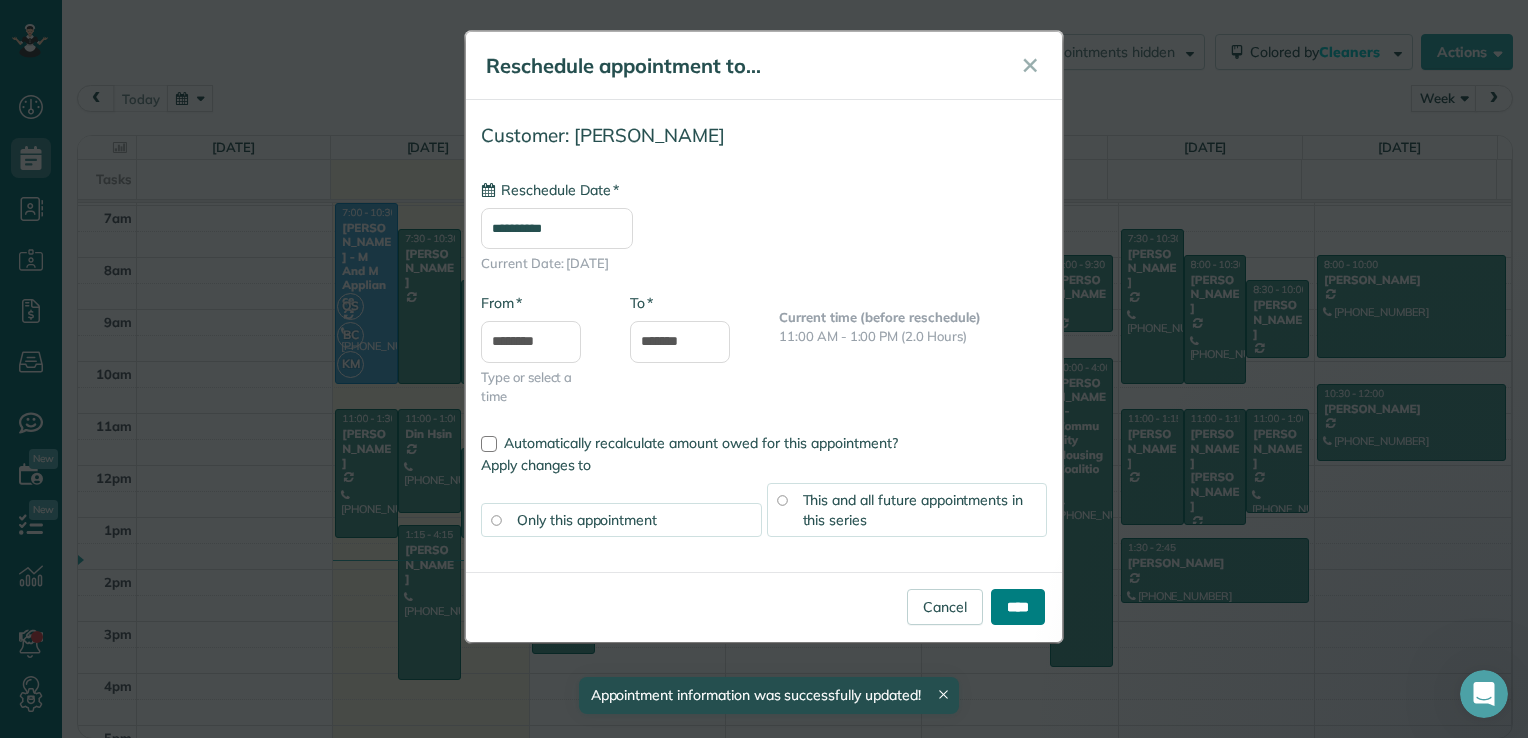 click on "****" at bounding box center (1018, 607) 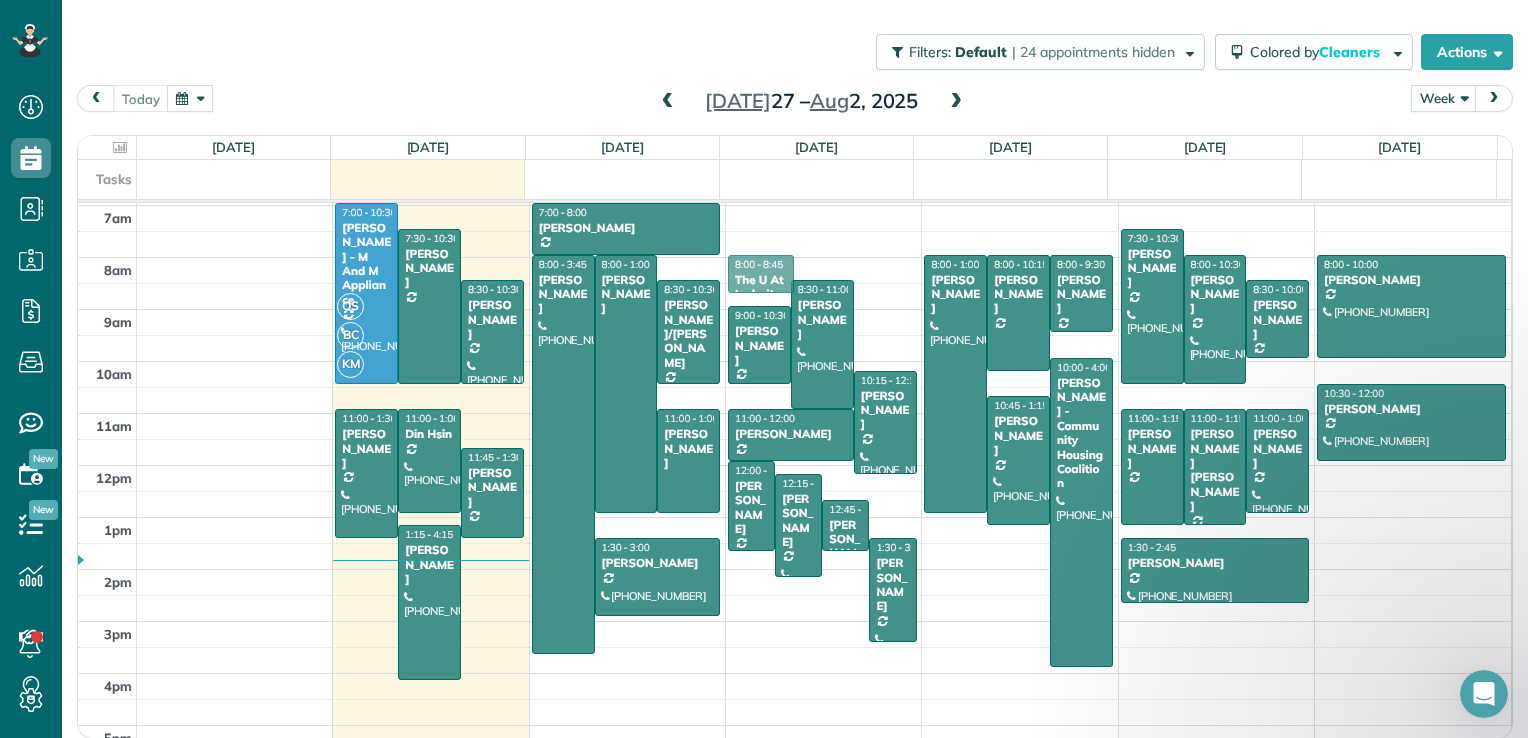 drag, startPoint x: 735, startPoint y: 264, endPoint x: 870, endPoint y: 268, distance: 135.05925 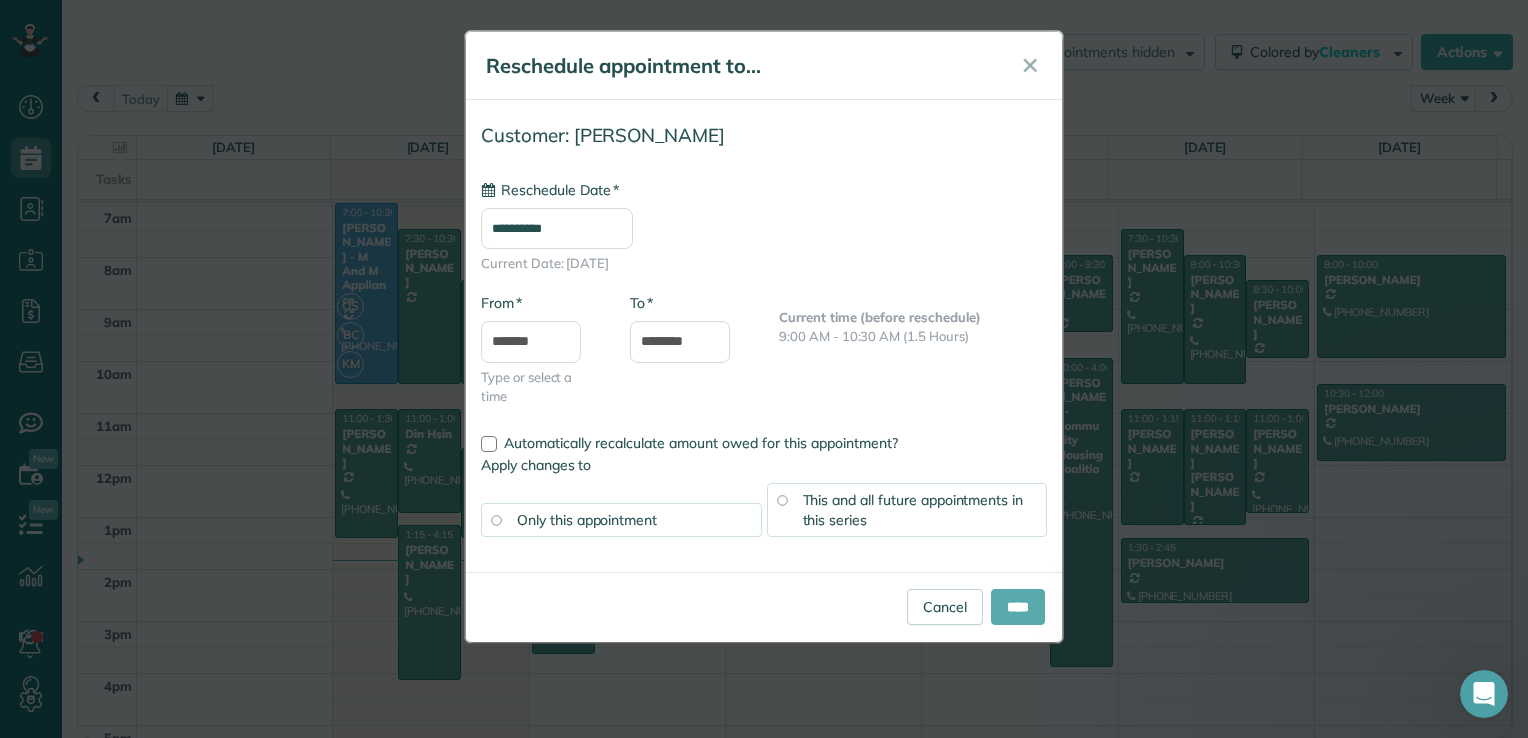 type on "**********" 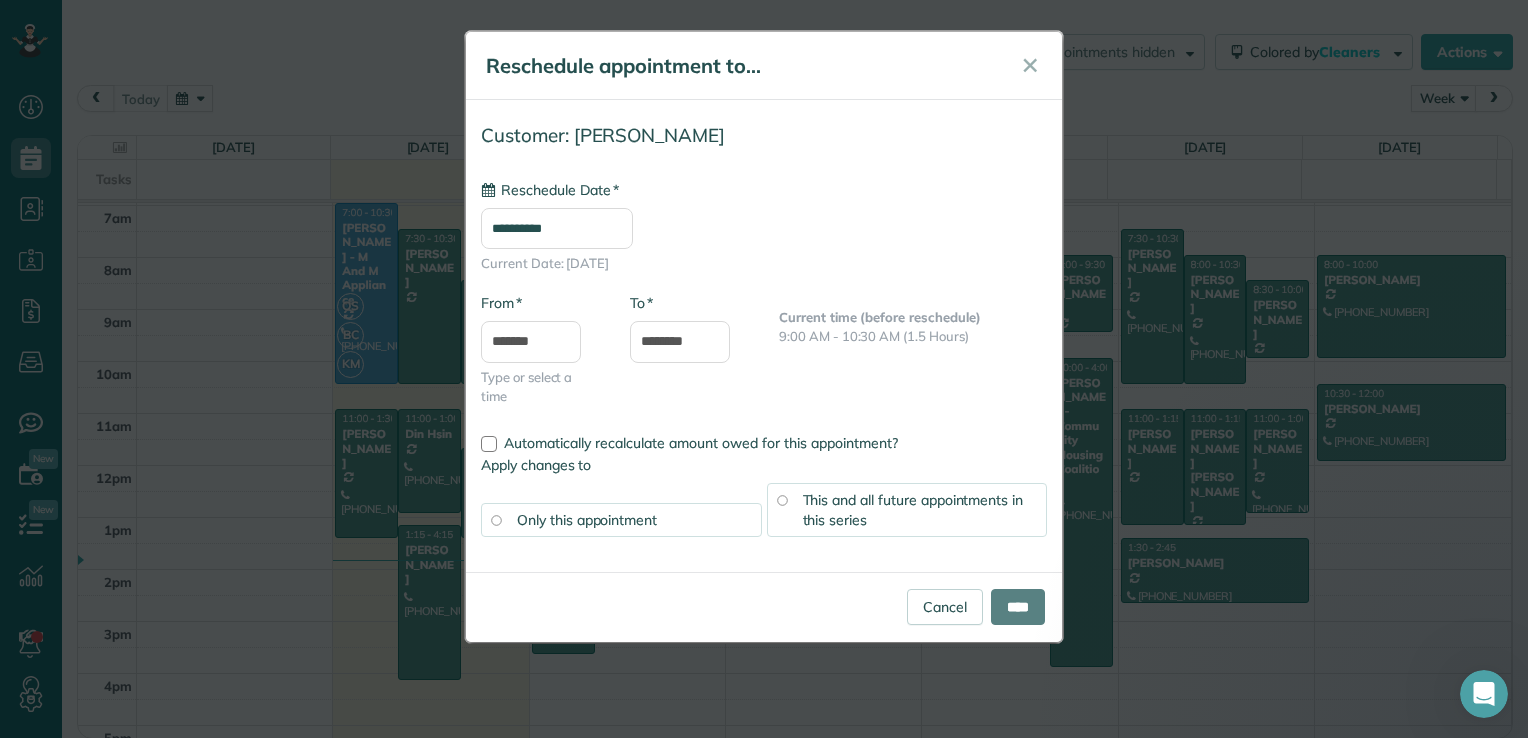 click on "****" at bounding box center [1018, 607] 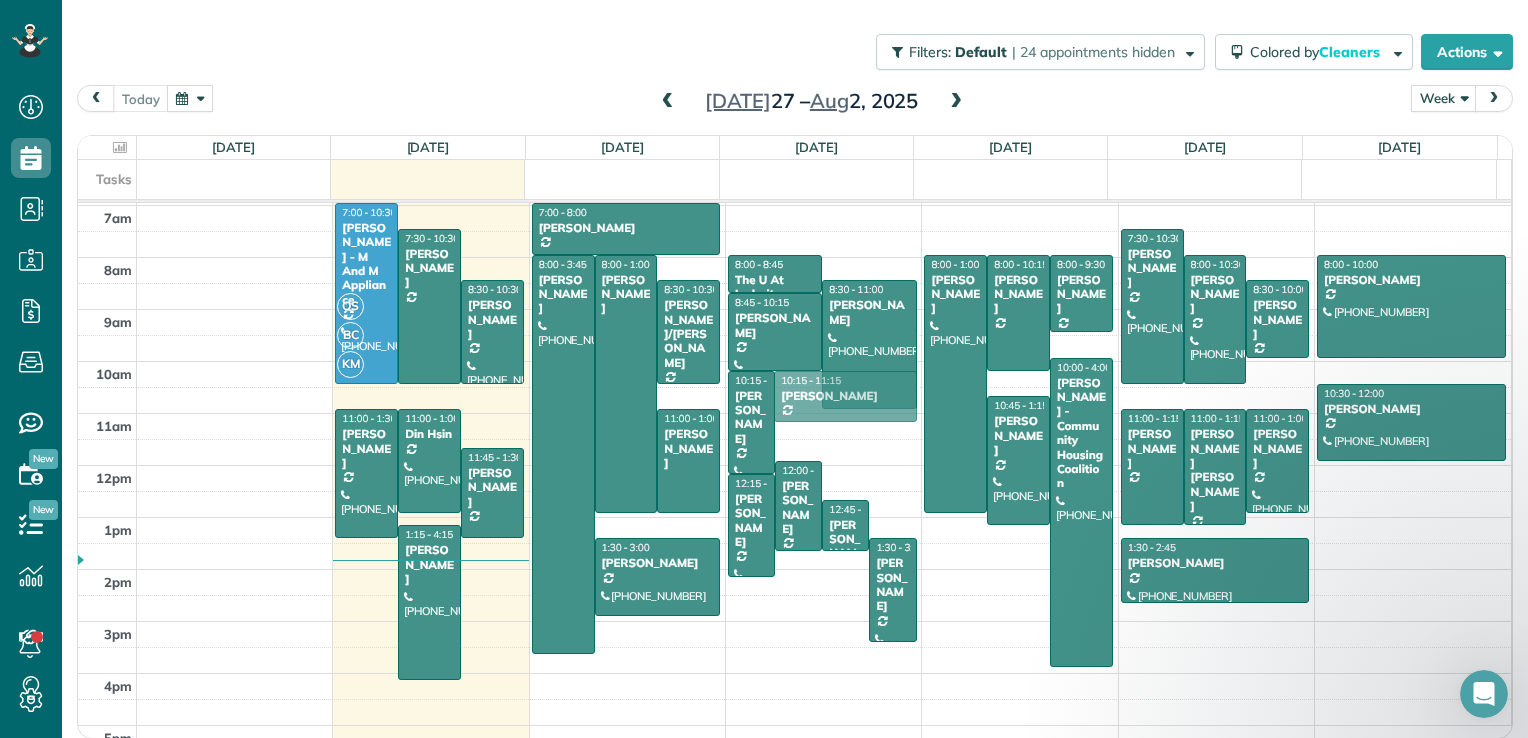 drag, startPoint x: 801, startPoint y: 437, endPoint x: 784, endPoint y: 392, distance: 48.104053 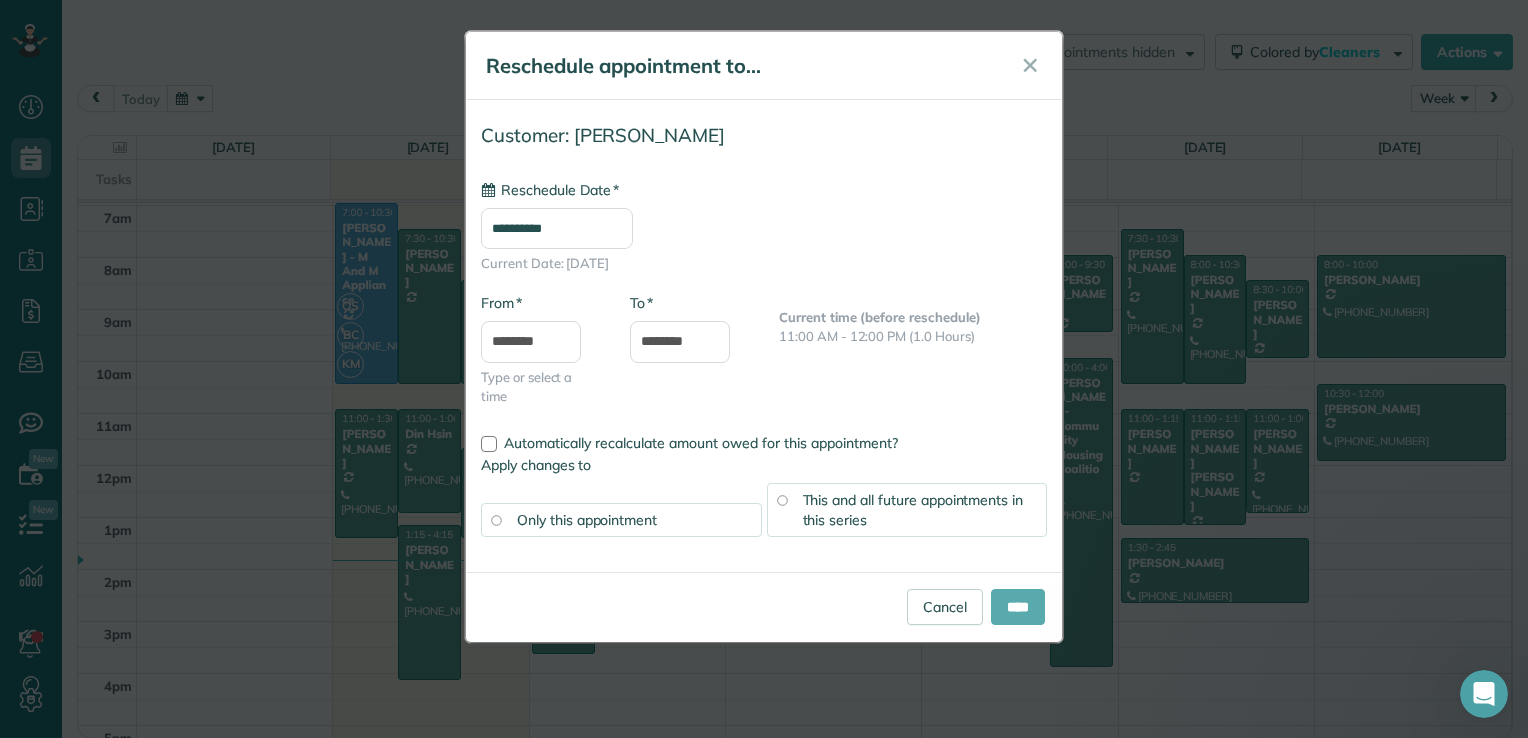 type on "**********" 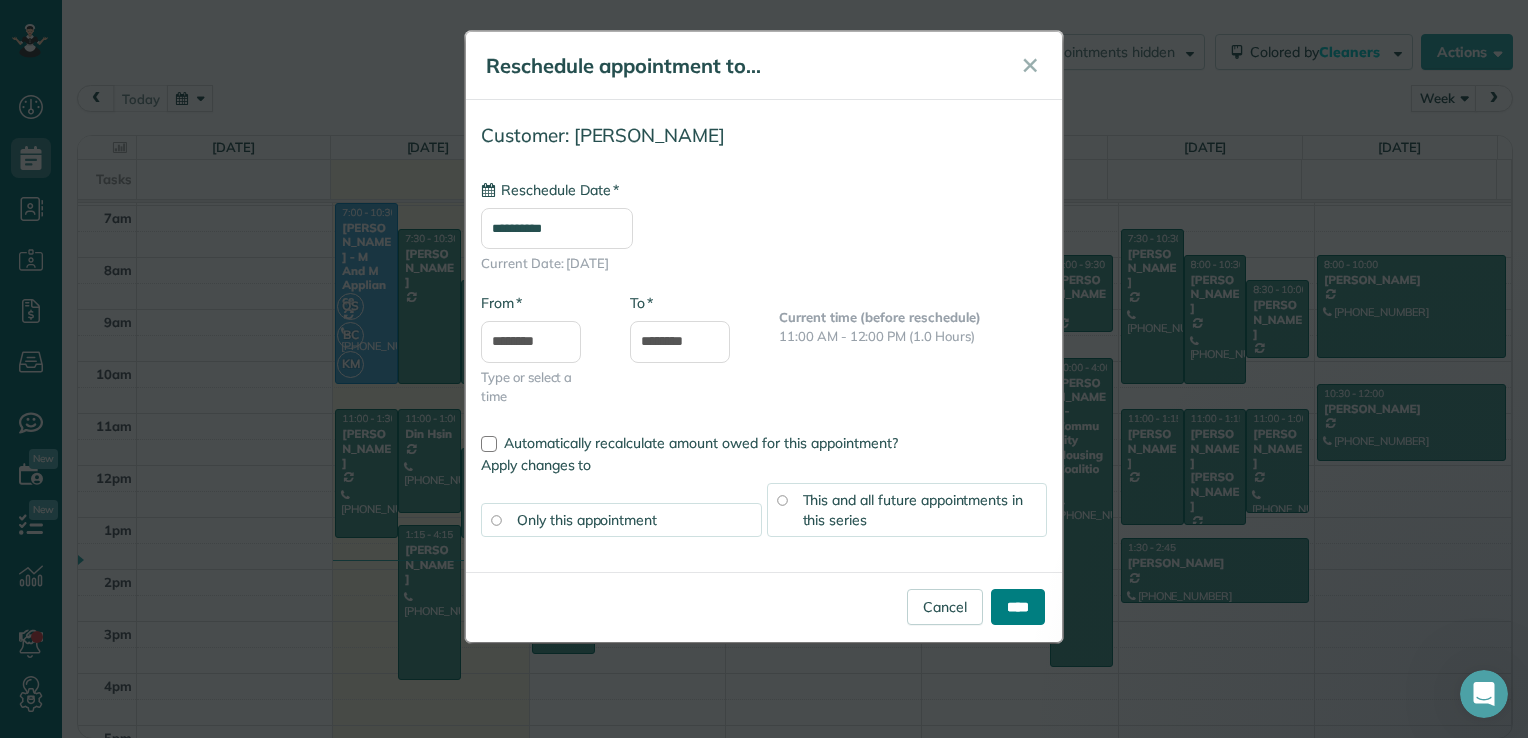click on "****" at bounding box center (1018, 607) 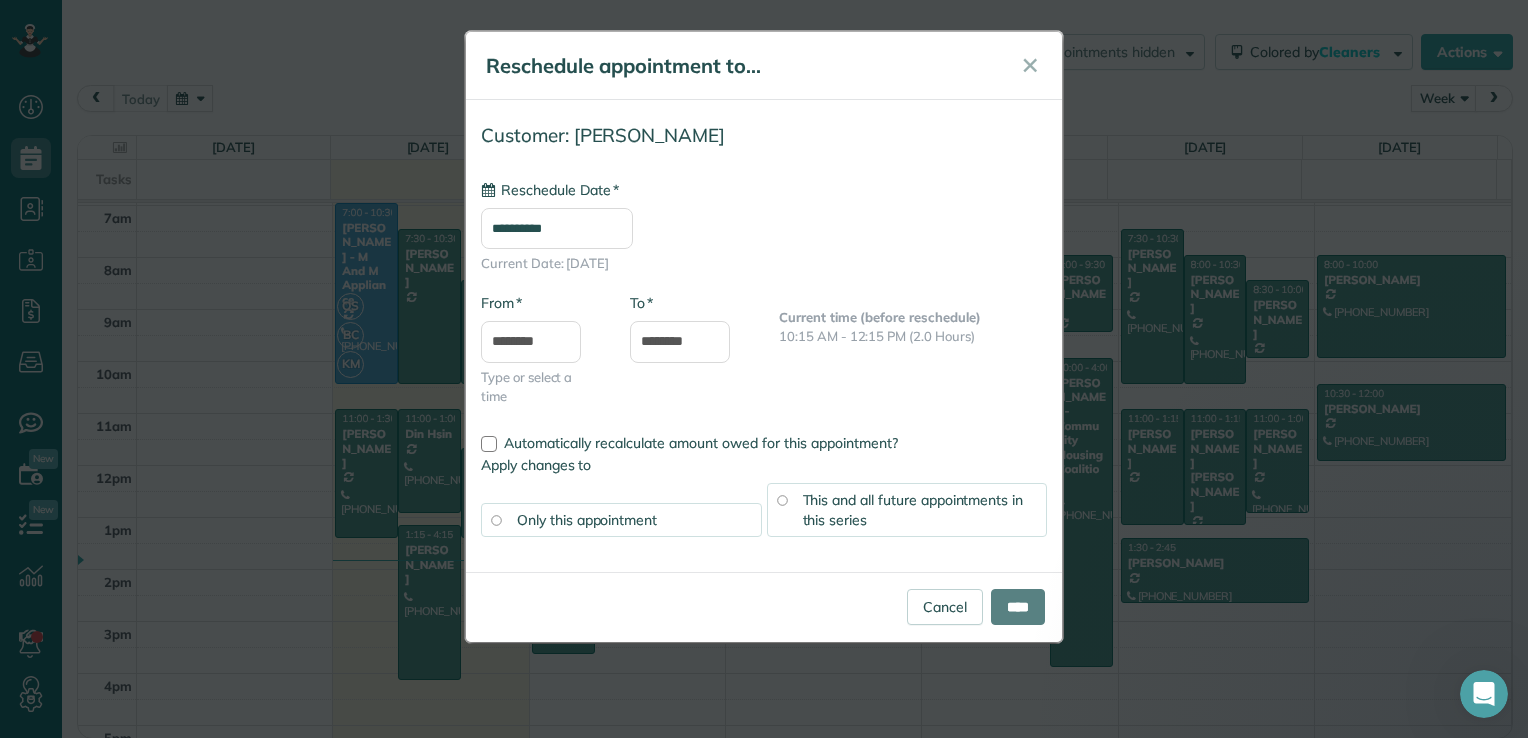 type on "**********" 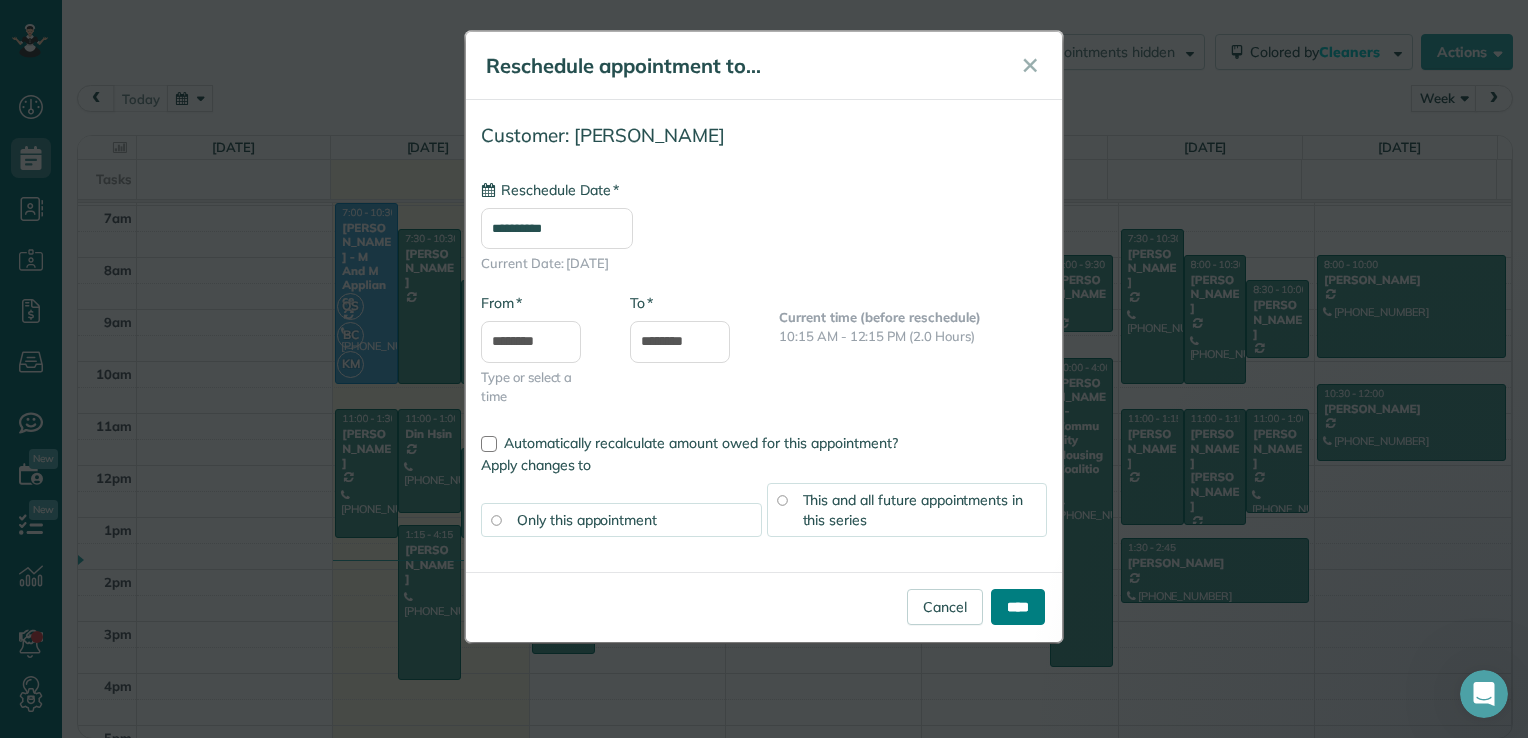 click on "****" at bounding box center [1018, 607] 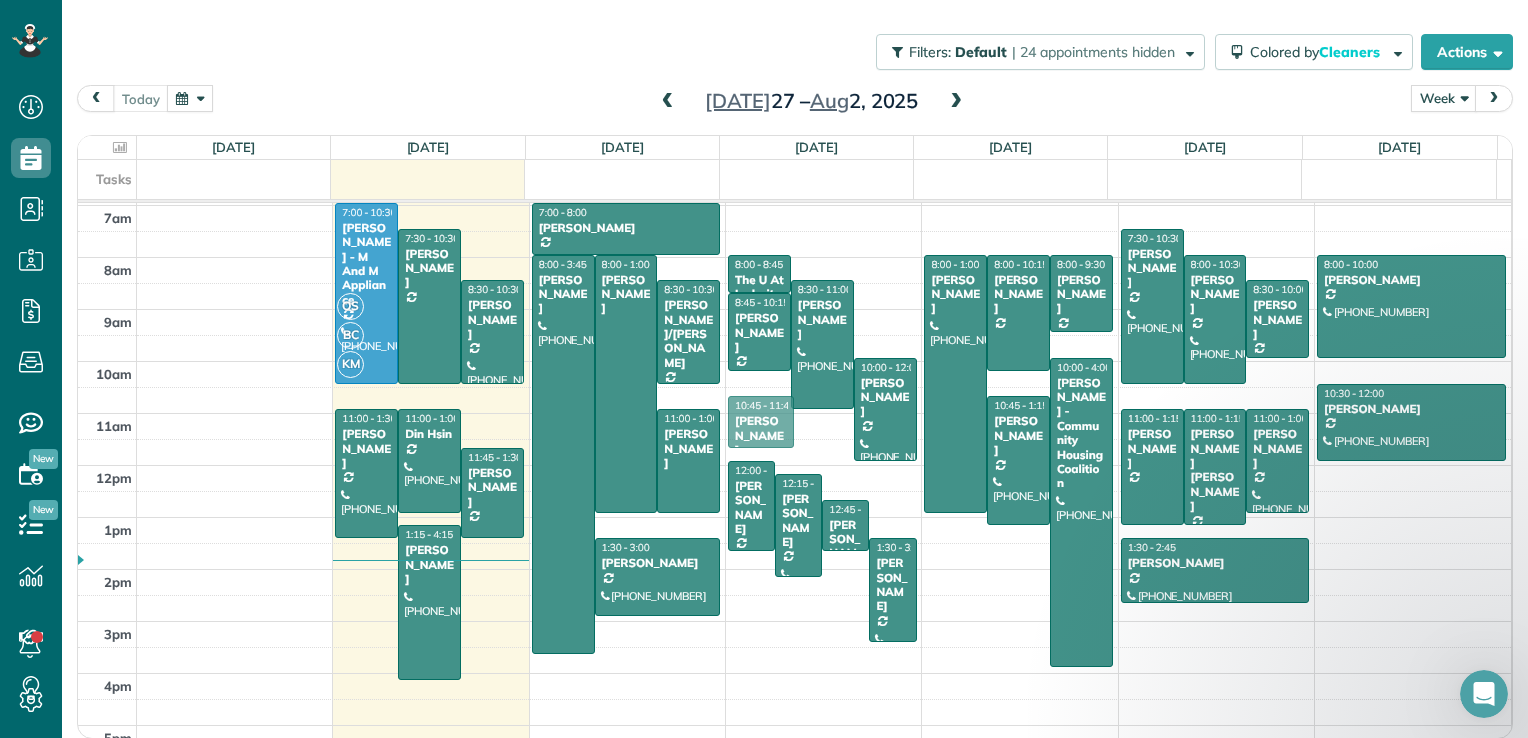drag, startPoint x: 750, startPoint y: 406, endPoint x: 756, endPoint y: 426, distance: 20.880613 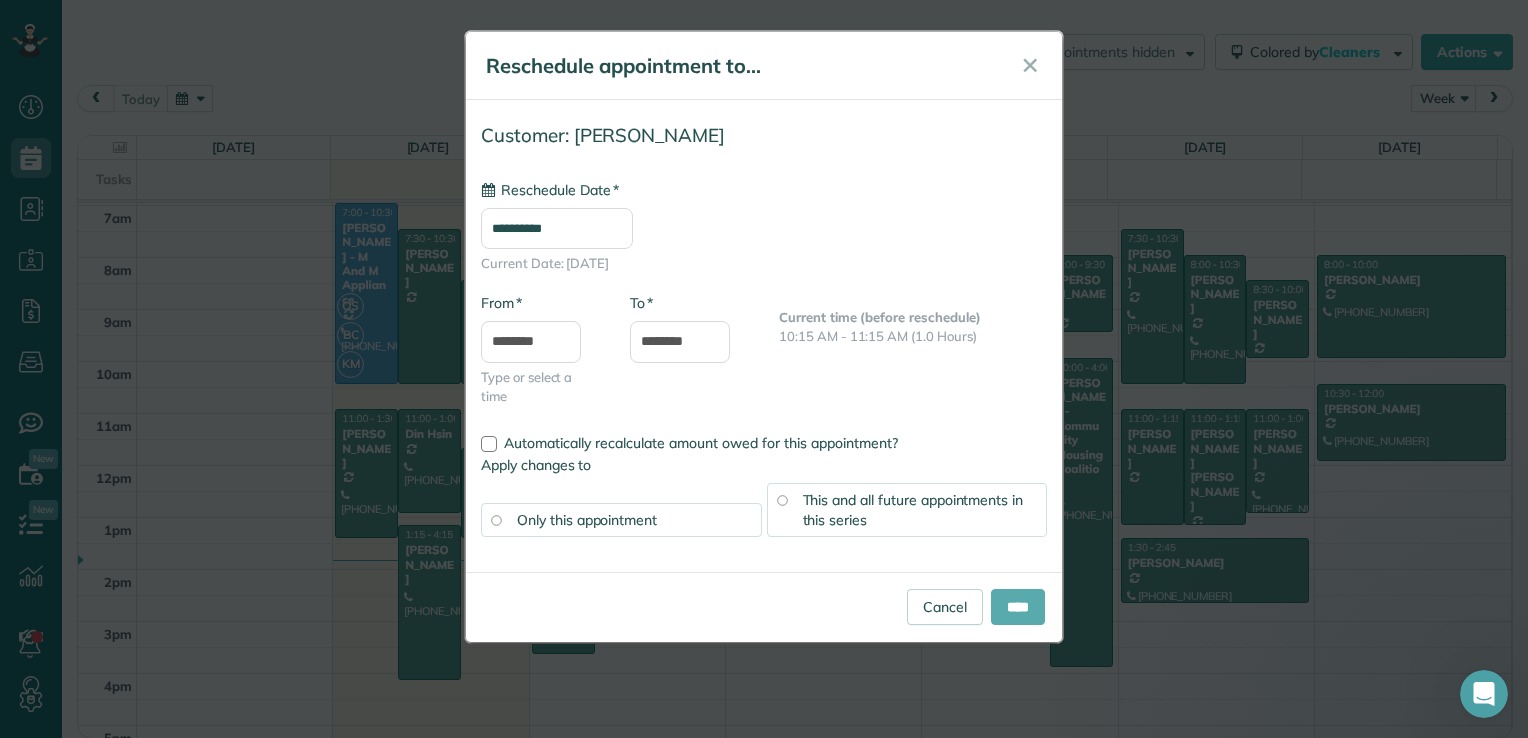 type on "**********" 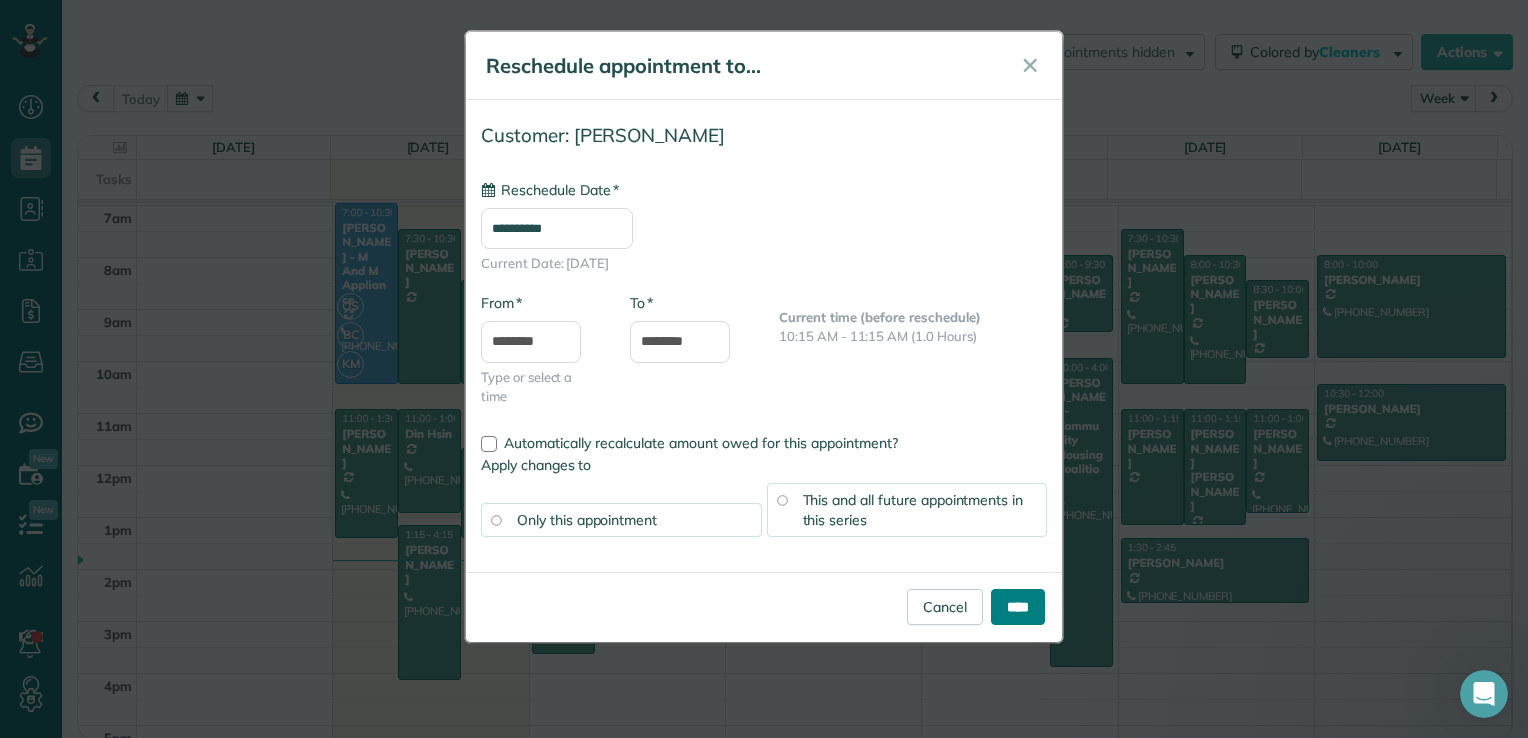 click on "****" at bounding box center [1018, 607] 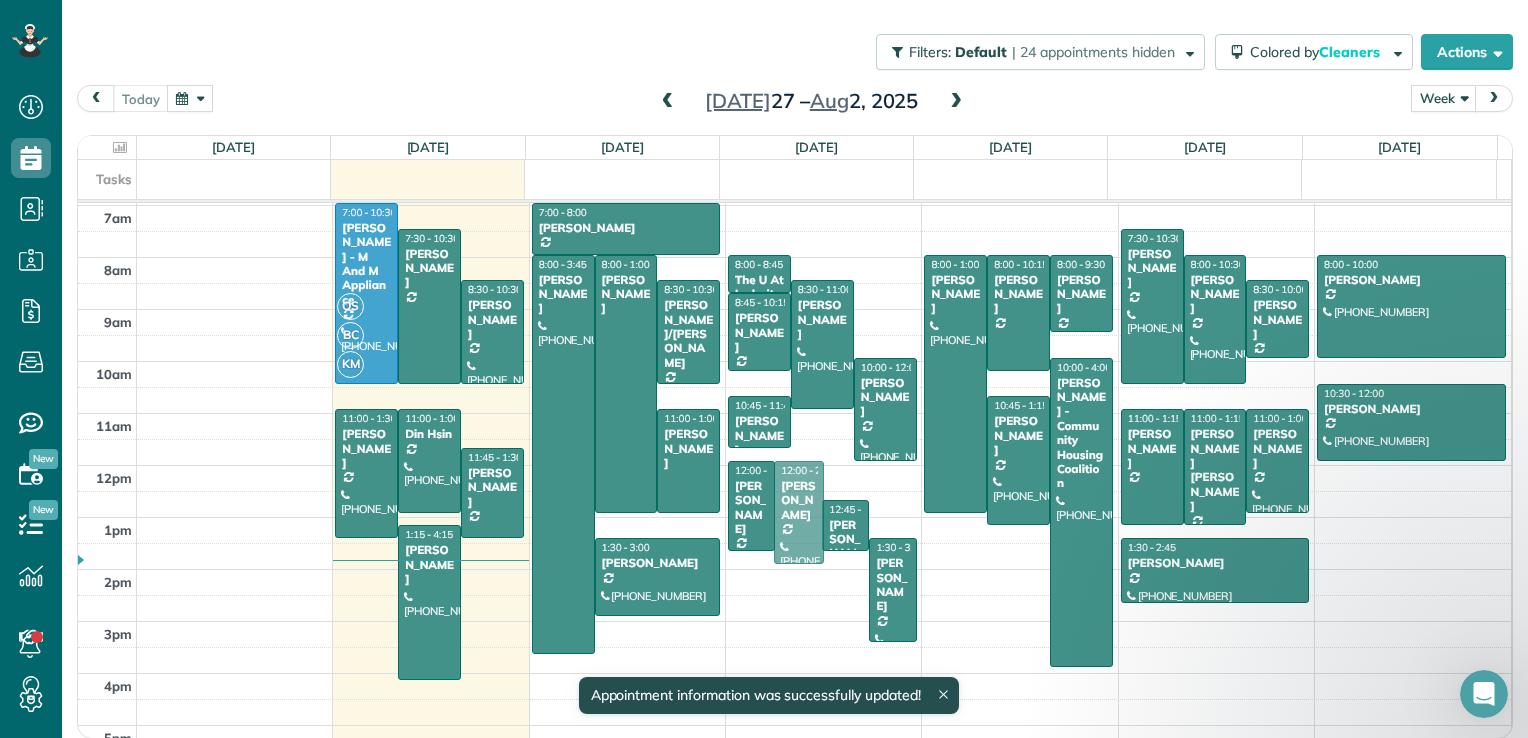 drag, startPoint x: 776, startPoint y: 529, endPoint x: 778, endPoint y: 513, distance: 16.124516 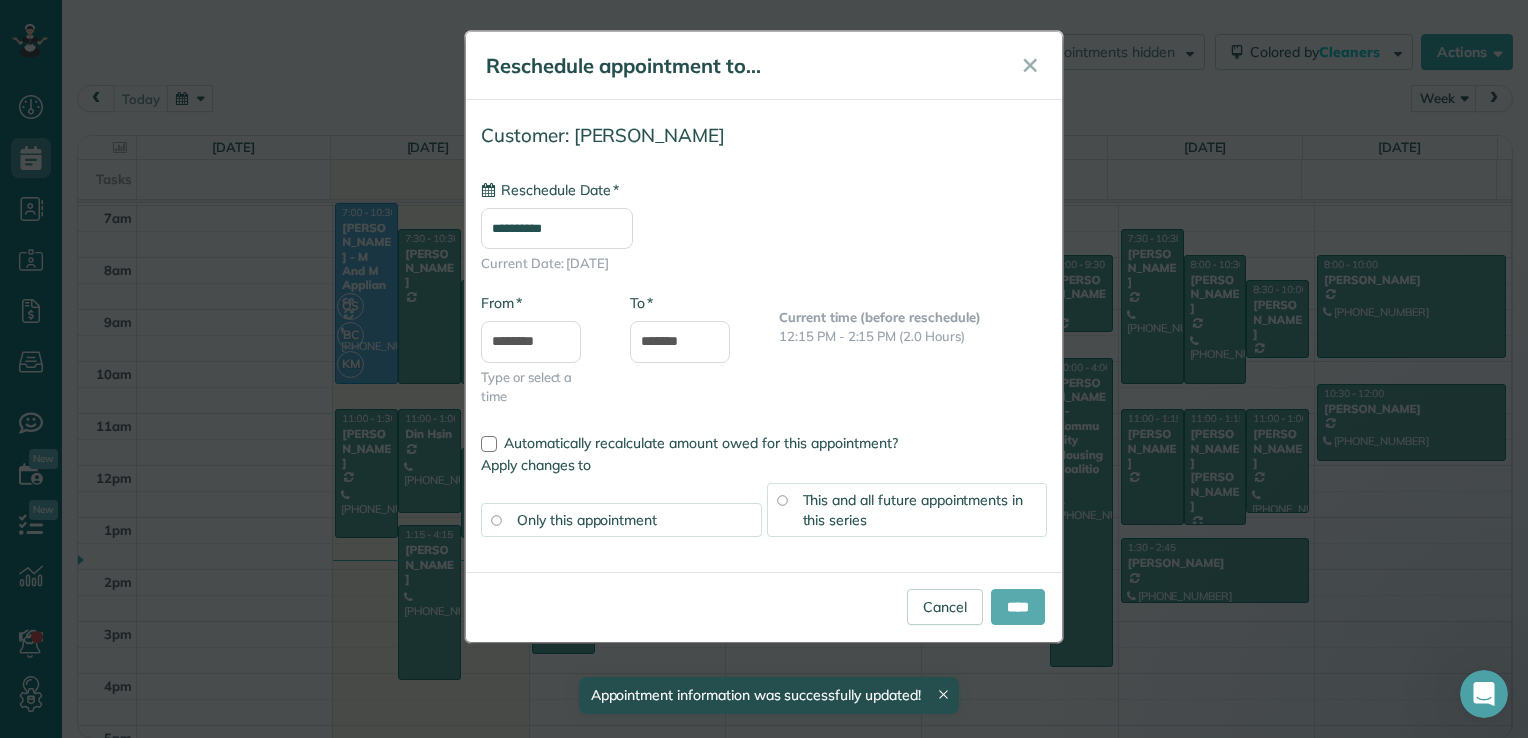 type on "**********" 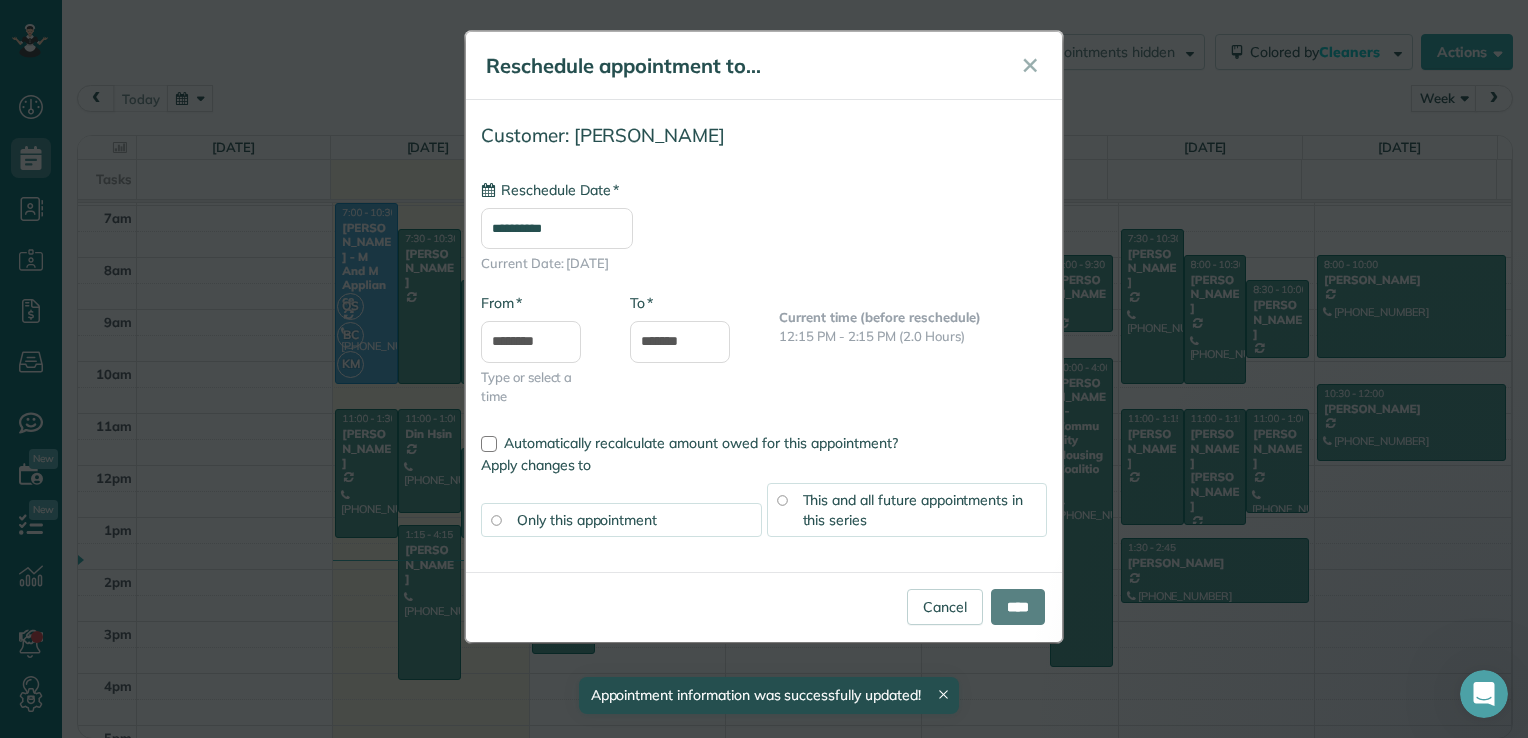click on "****" at bounding box center (1018, 607) 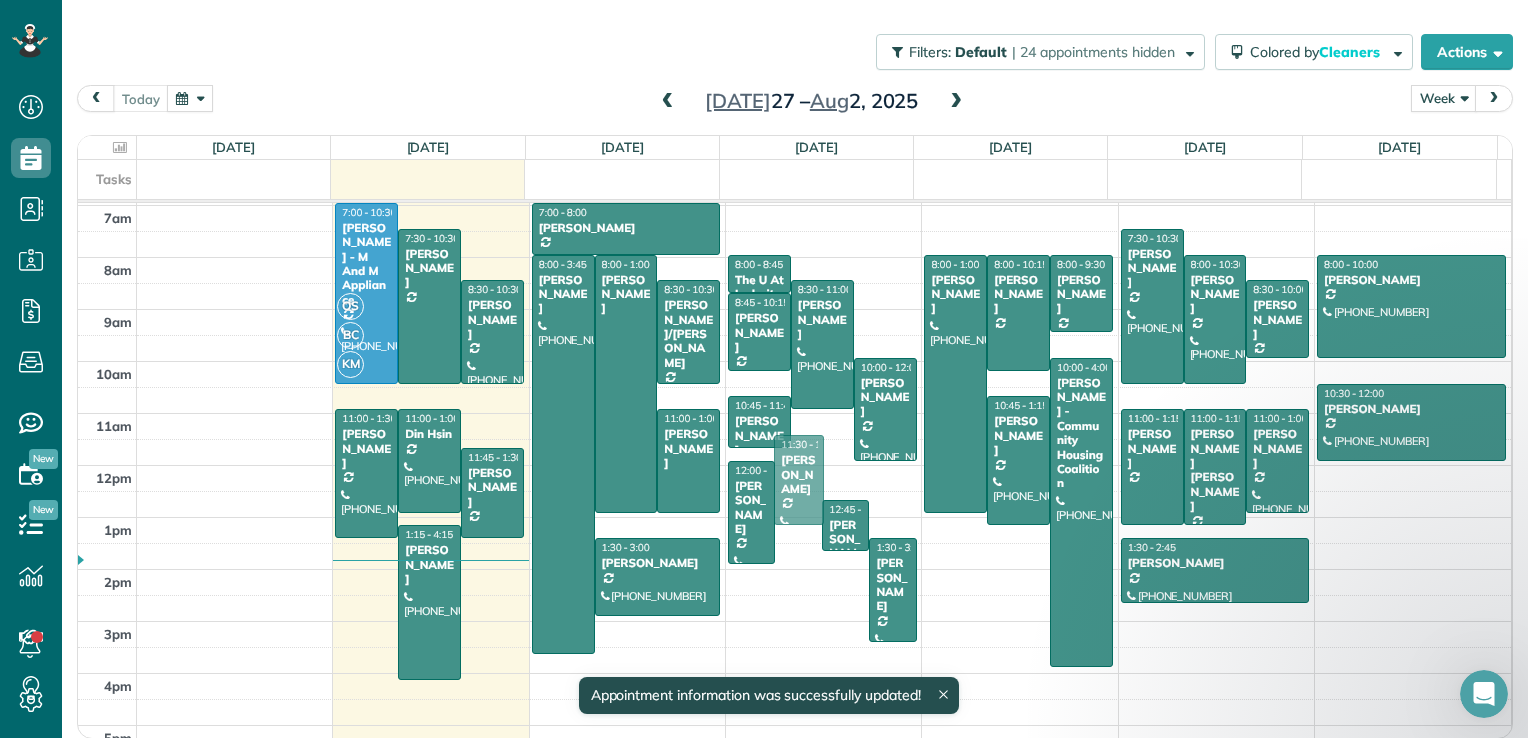 drag, startPoint x: 791, startPoint y: 514, endPoint x: 793, endPoint y: 489, distance: 25.079872 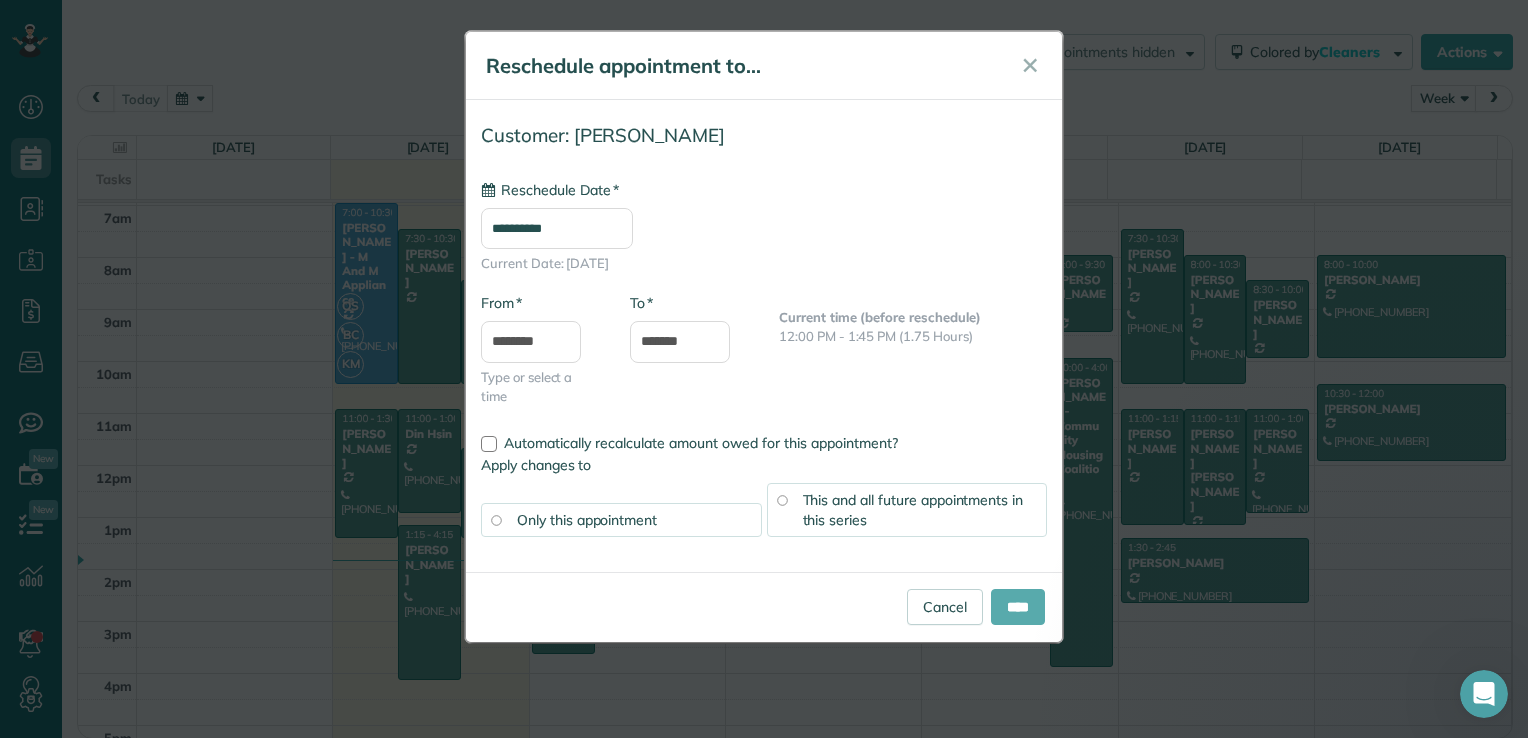 type on "**********" 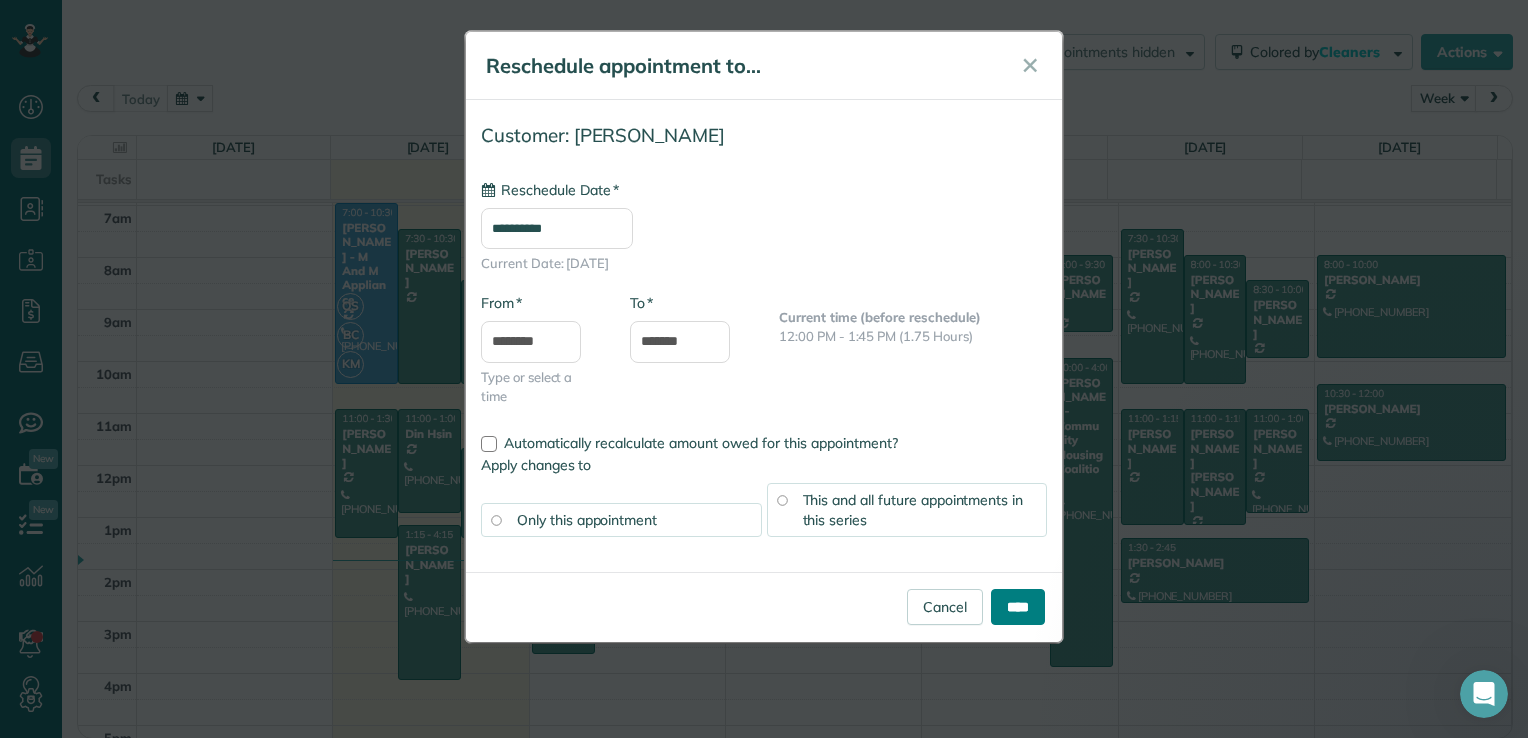 click on "****" at bounding box center (1018, 607) 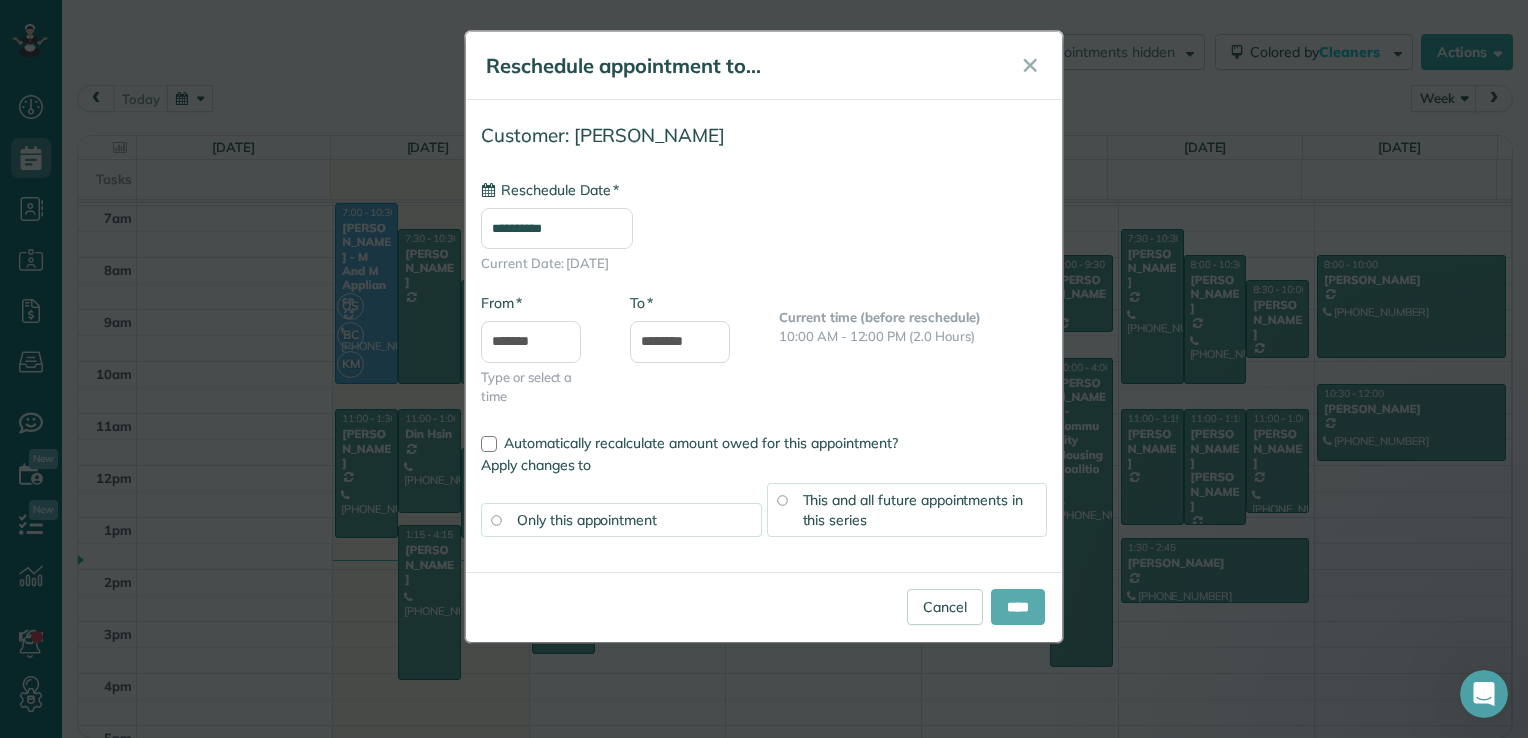 type on "**********" 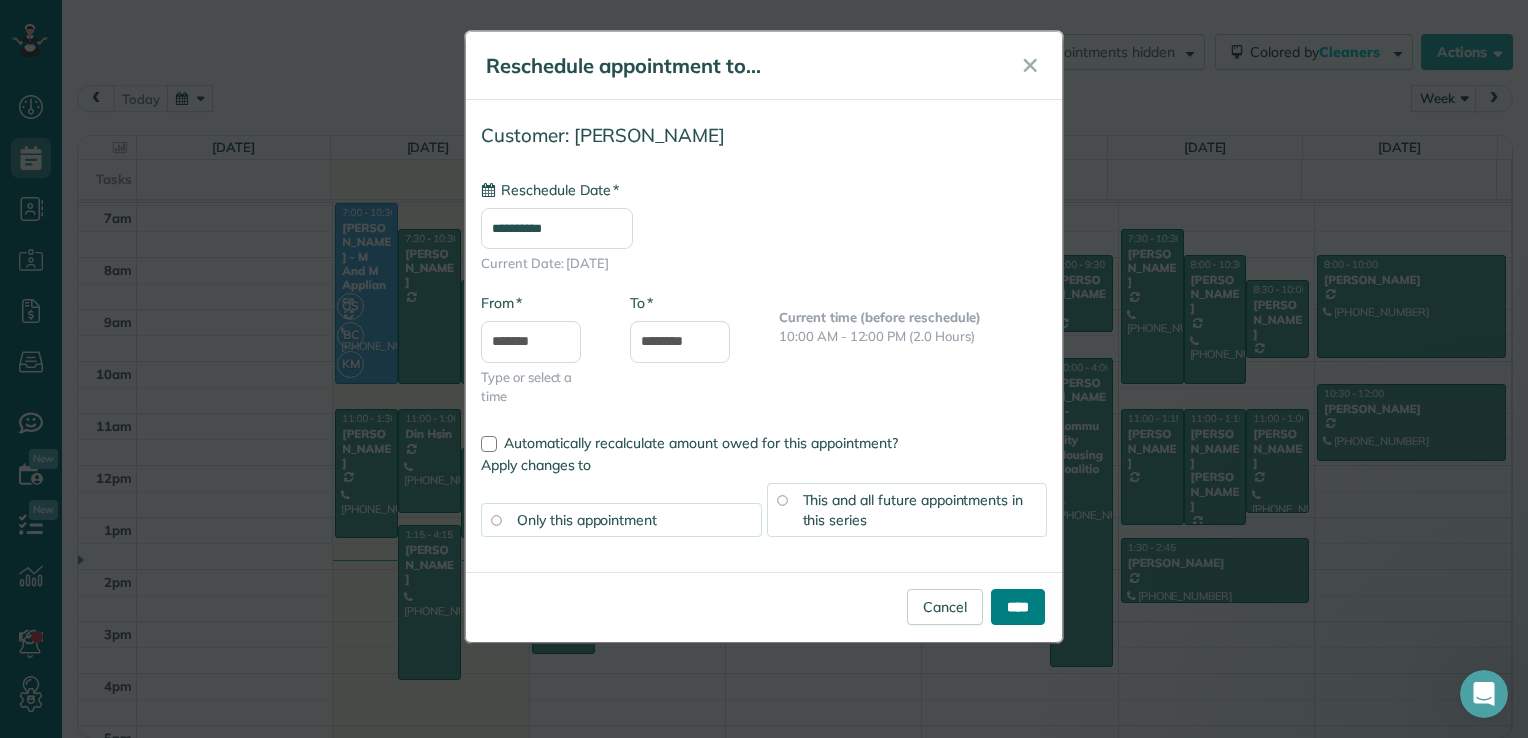 click on "****" at bounding box center (1018, 607) 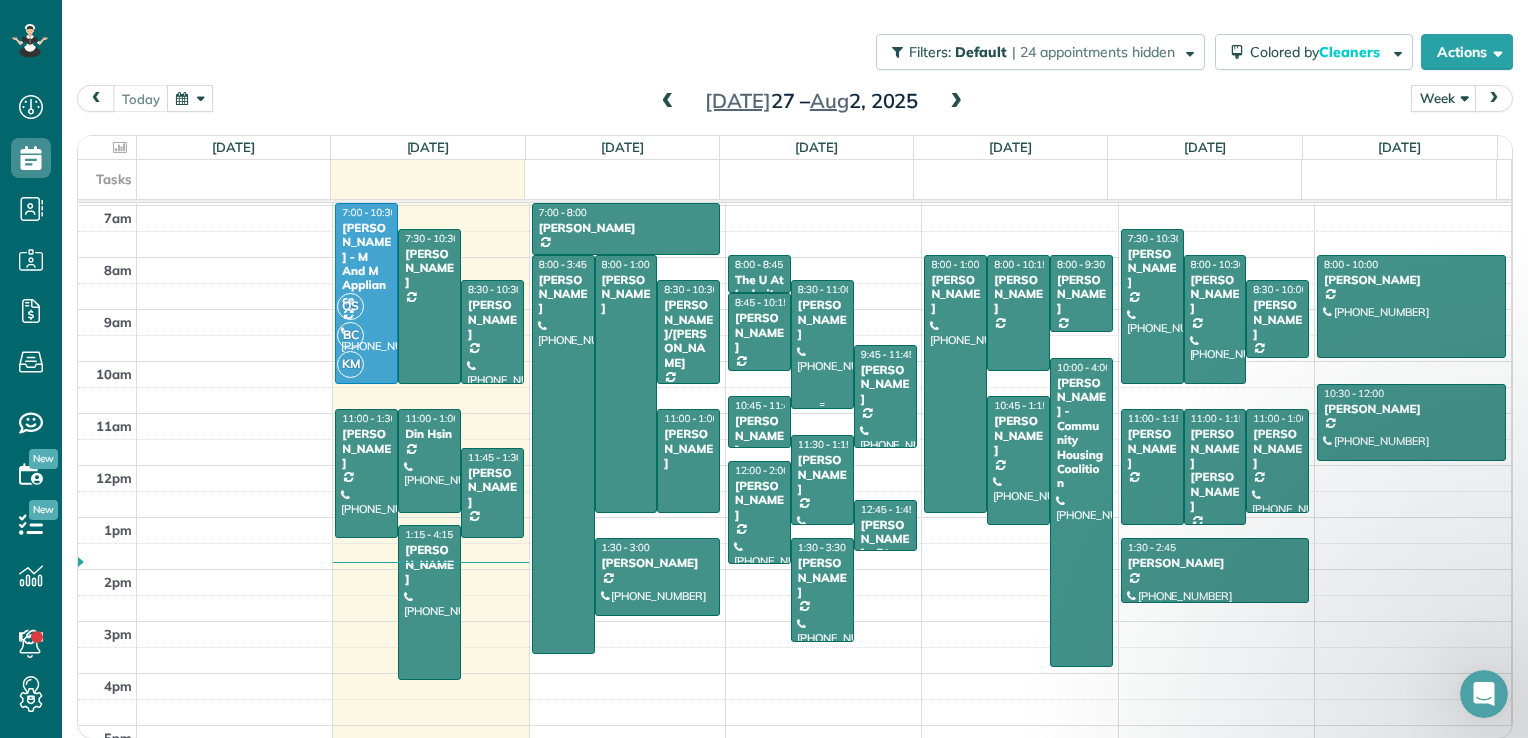 click at bounding box center [822, 344] 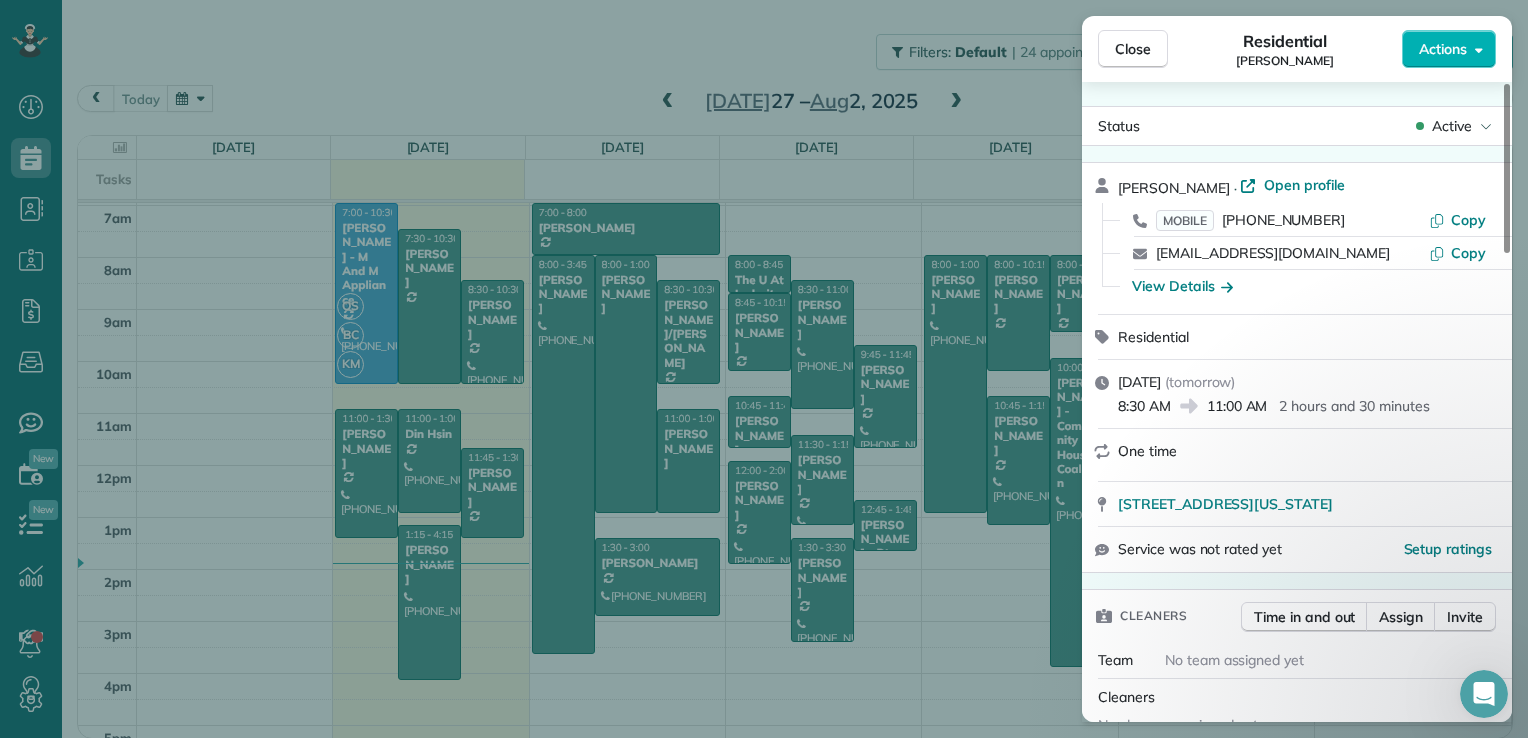 drag, startPoint x: 1121, startPoint y: 56, endPoint x: 1102, endPoint y: 103, distance: 50.695168 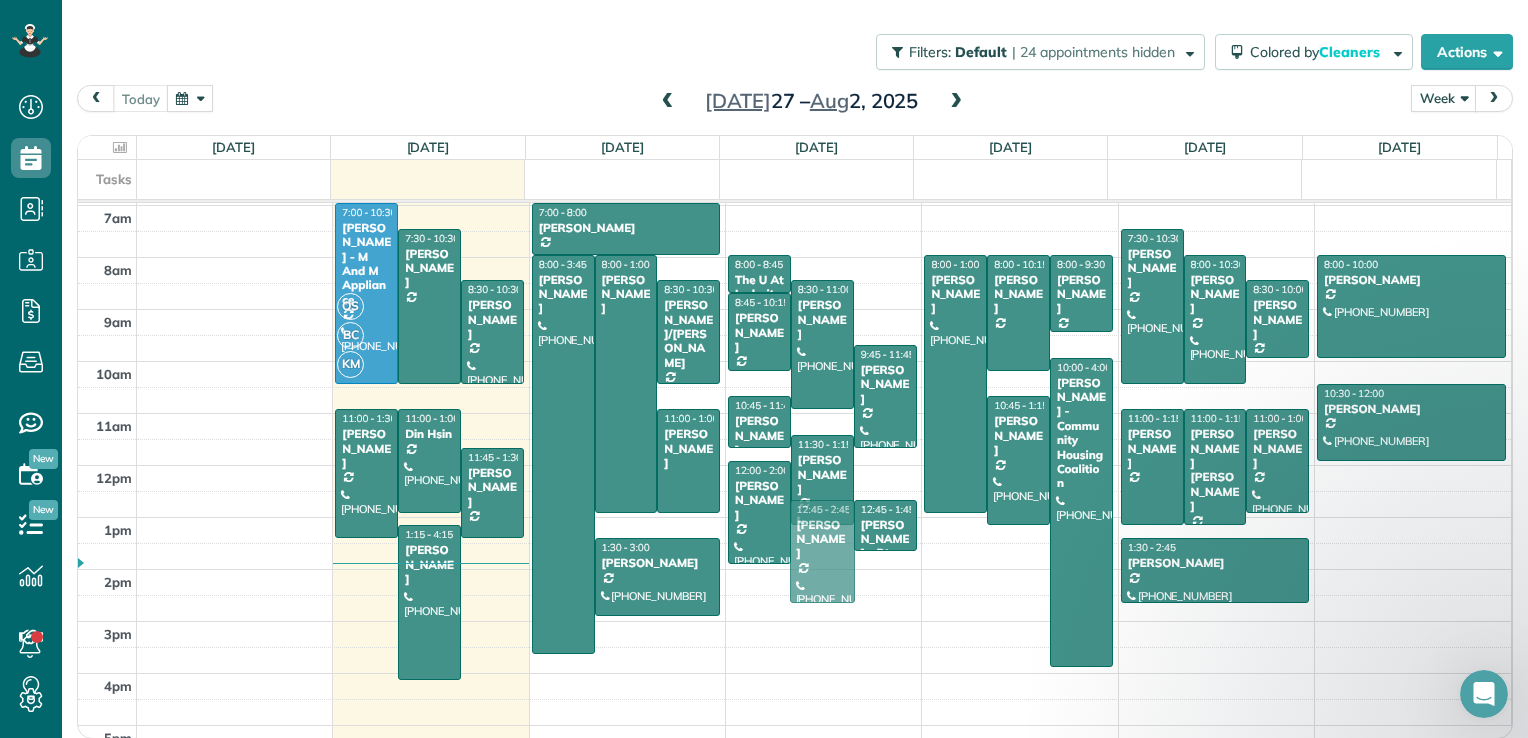 drag, startPoint x: 812, startPoint y: 603, endPoint x: 821, endPoint y: 570, distance: 34.20526 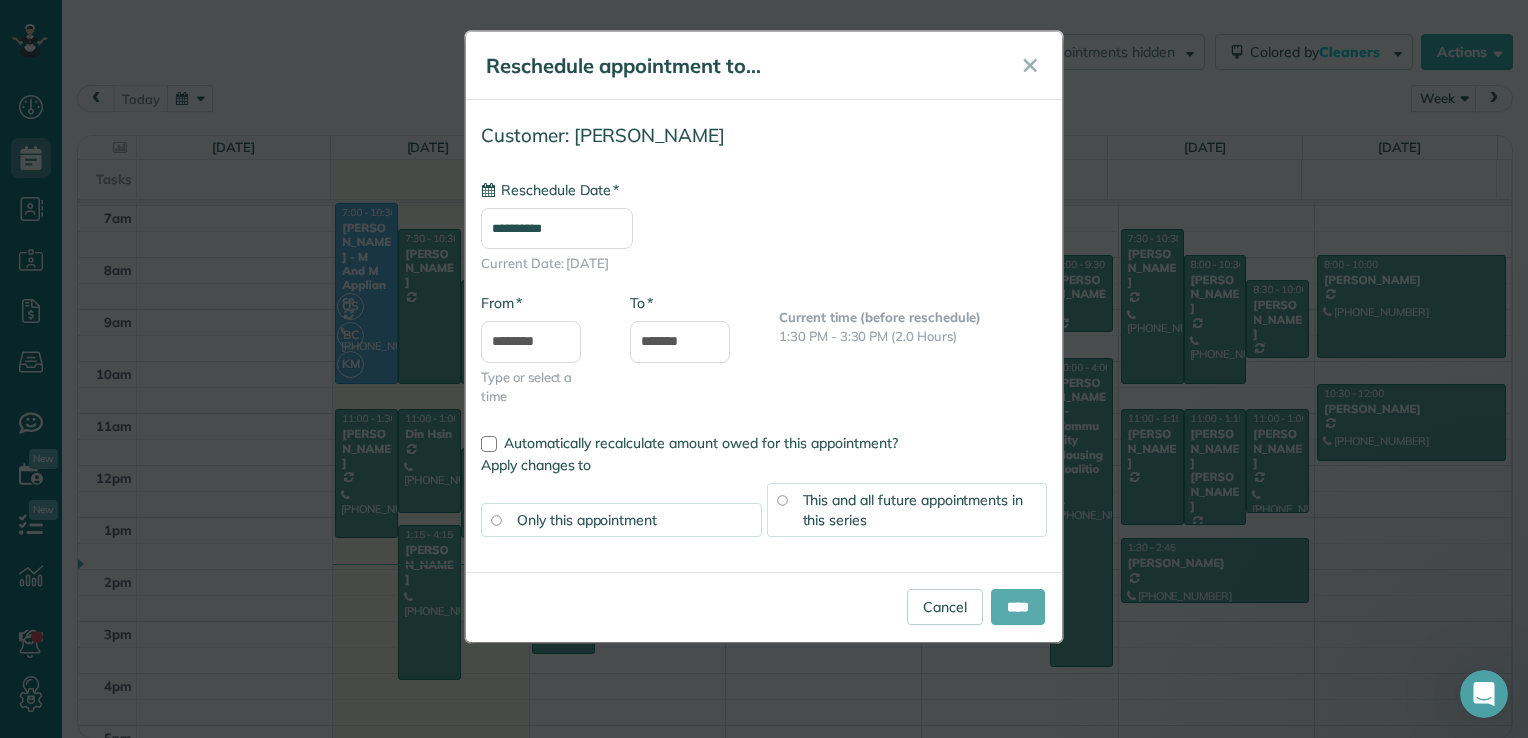 type on "**********" 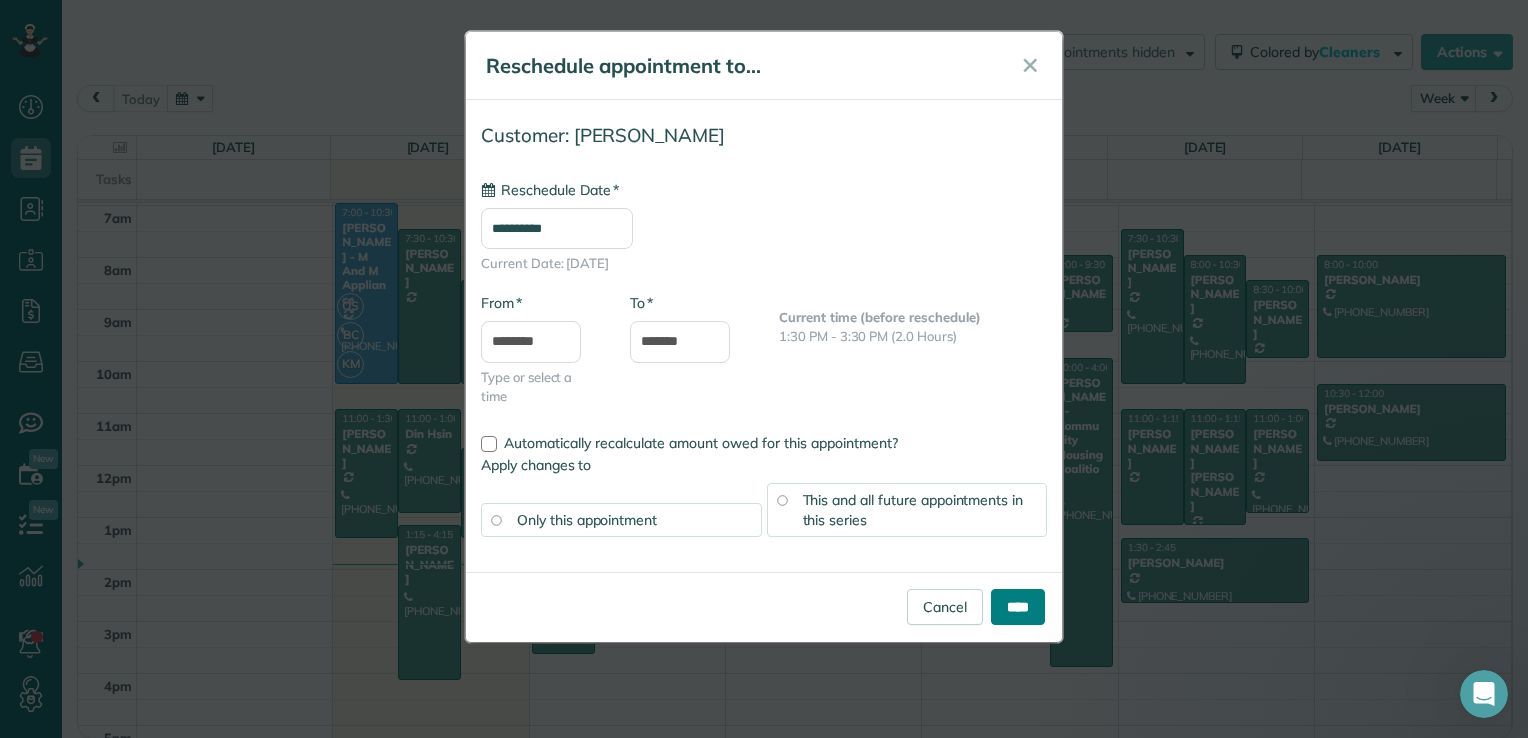 click on "****" at bounding box center (1018, 607) 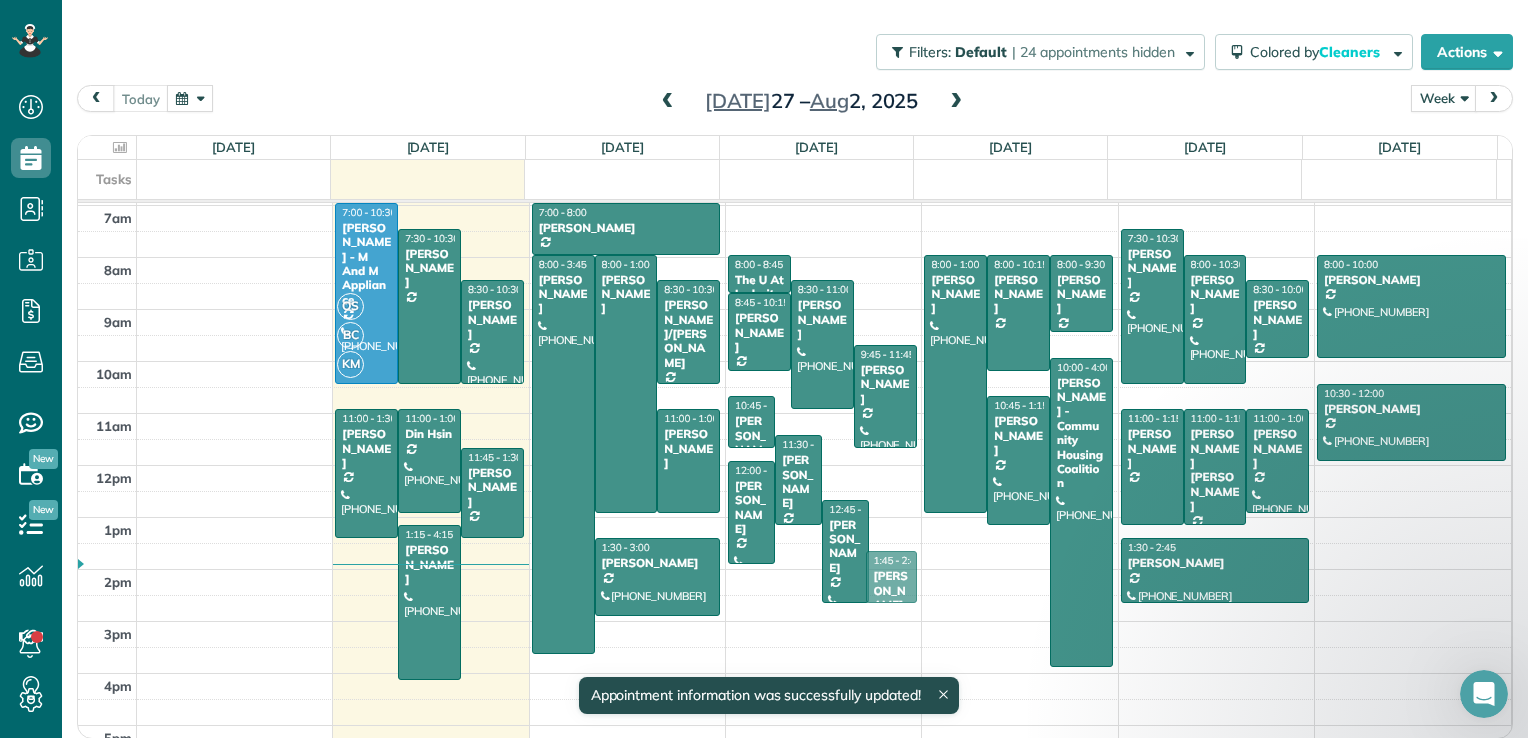 drag, startPoint x: 883, startPoint y: 514, endPoint x: 876, endPoint y: 561, distance: 47.518417 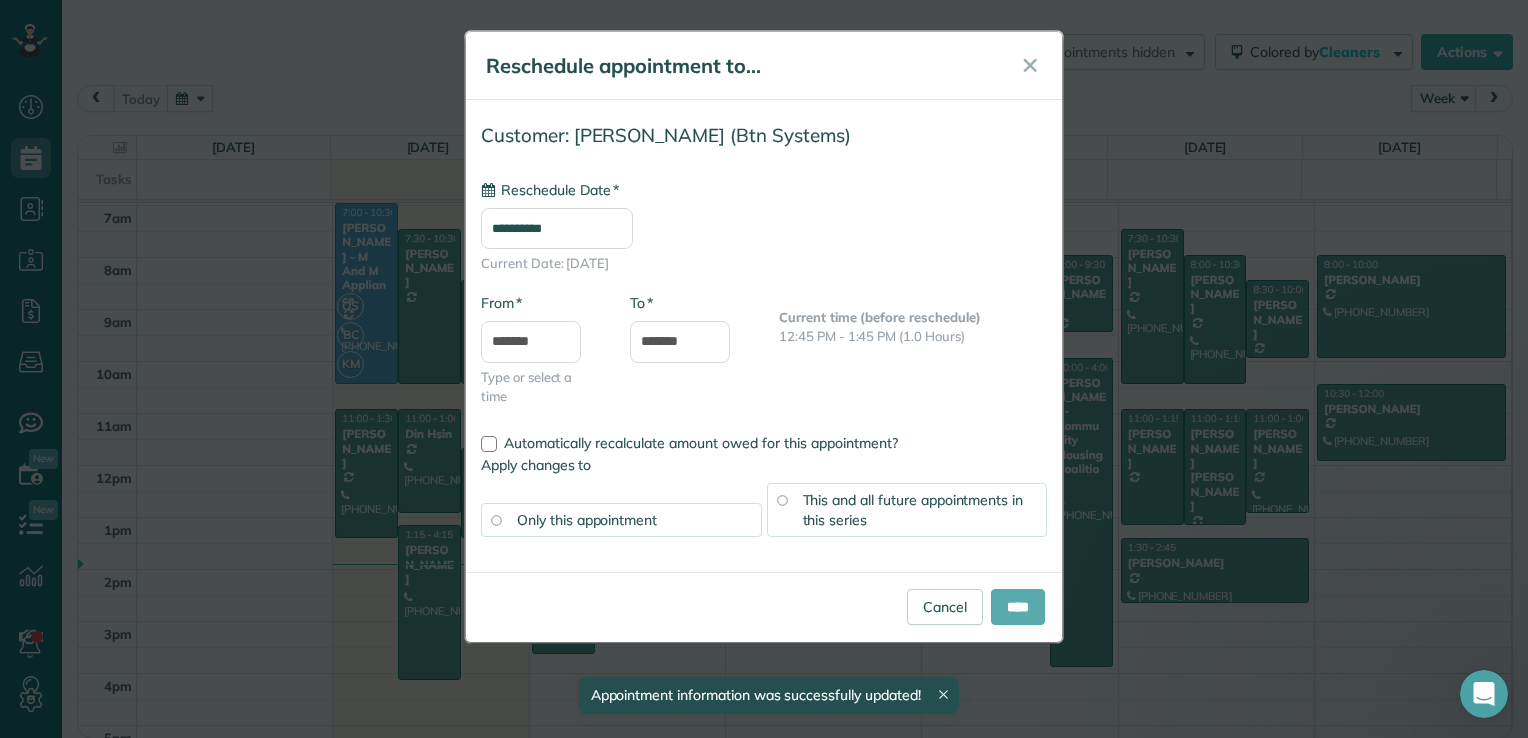 type on "**********" 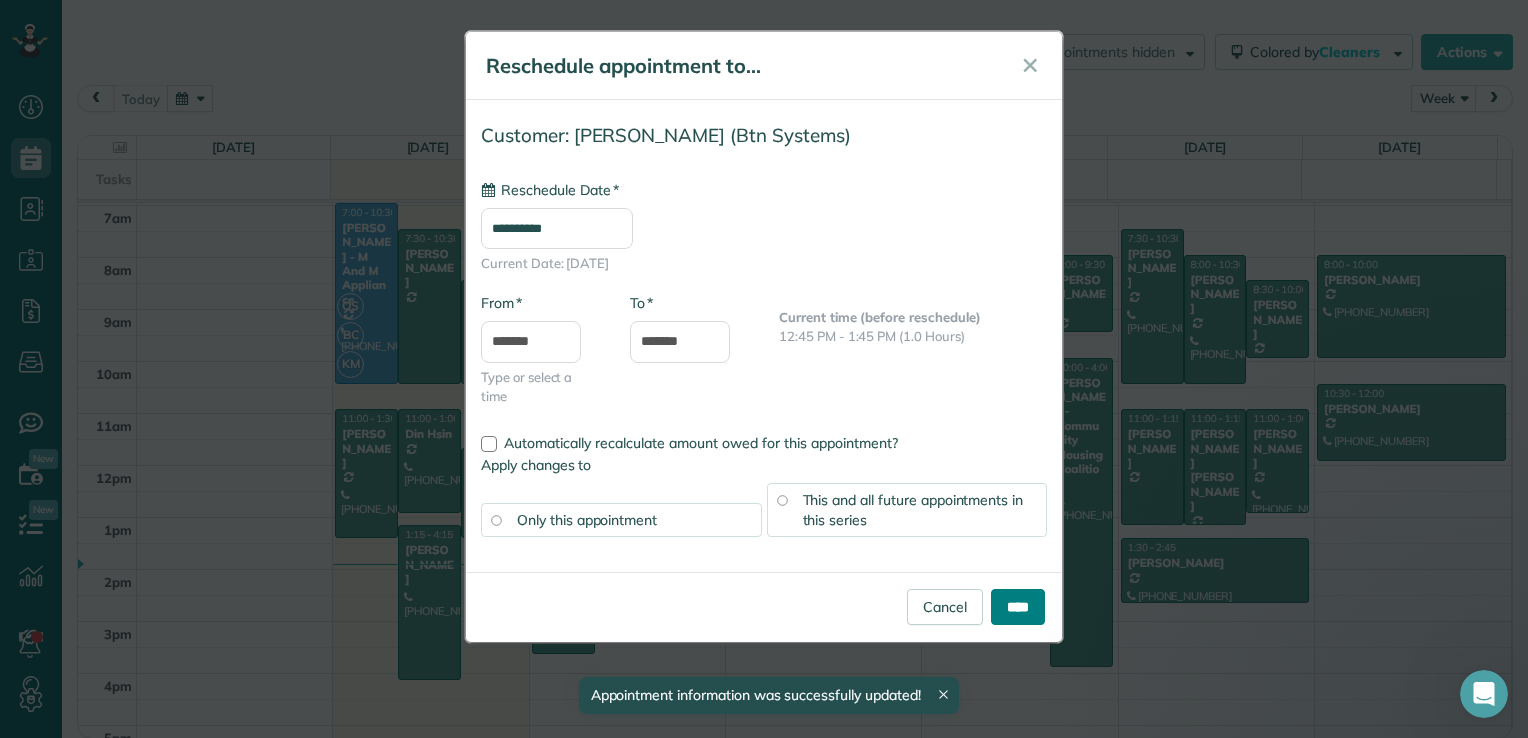 click on "****" at bounding box center [1018, 607] 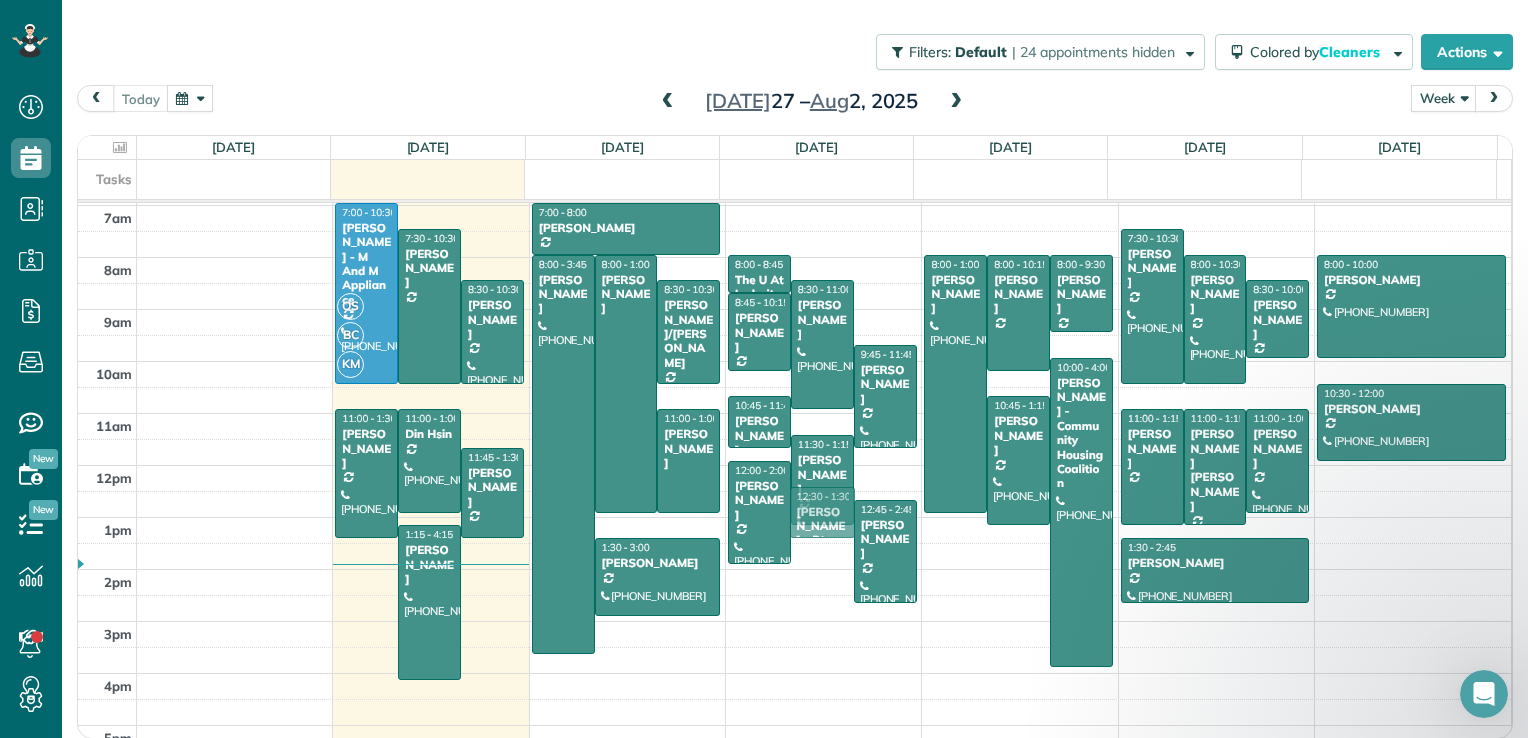 drag, startPoint x: 789, startPoint y: 572, endPoint x: 792, endPoint y: 512, distance: 60.074955 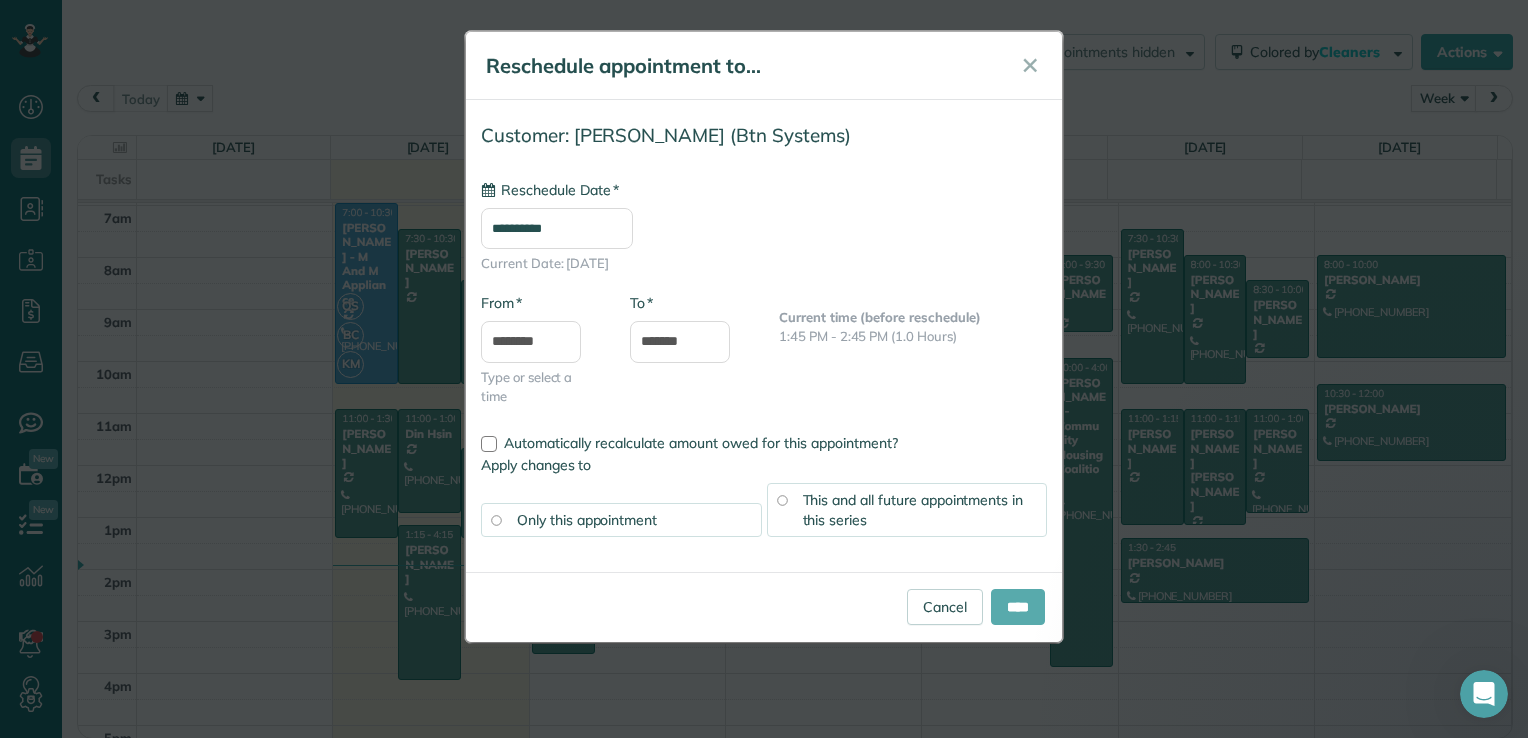 type on "**********" 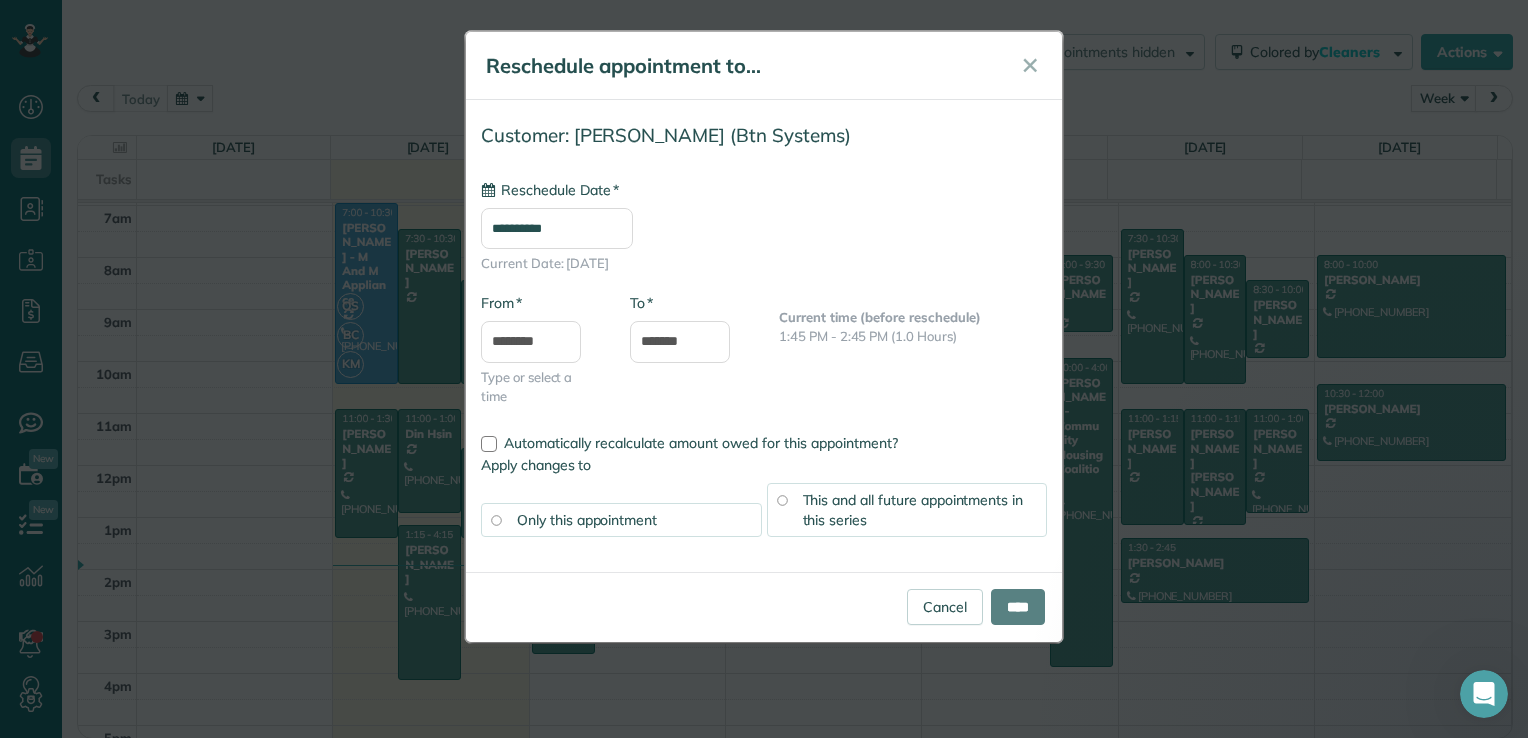 click on "****" at bounding box center (1018, 607) 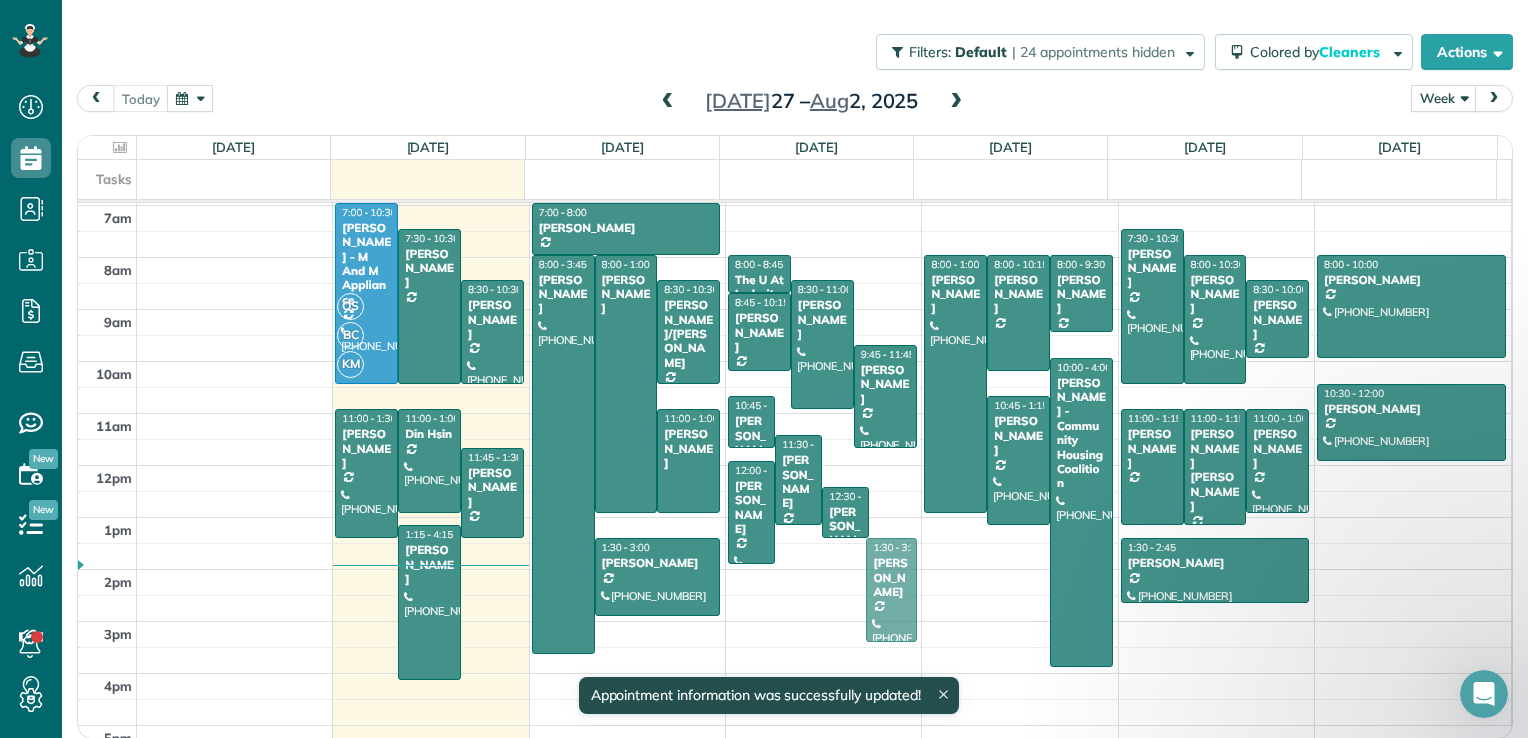 drag, startPoint x: 869, startPoint y: 542, endPoint x: 868, endPoint y: 575, distance: 33.01515 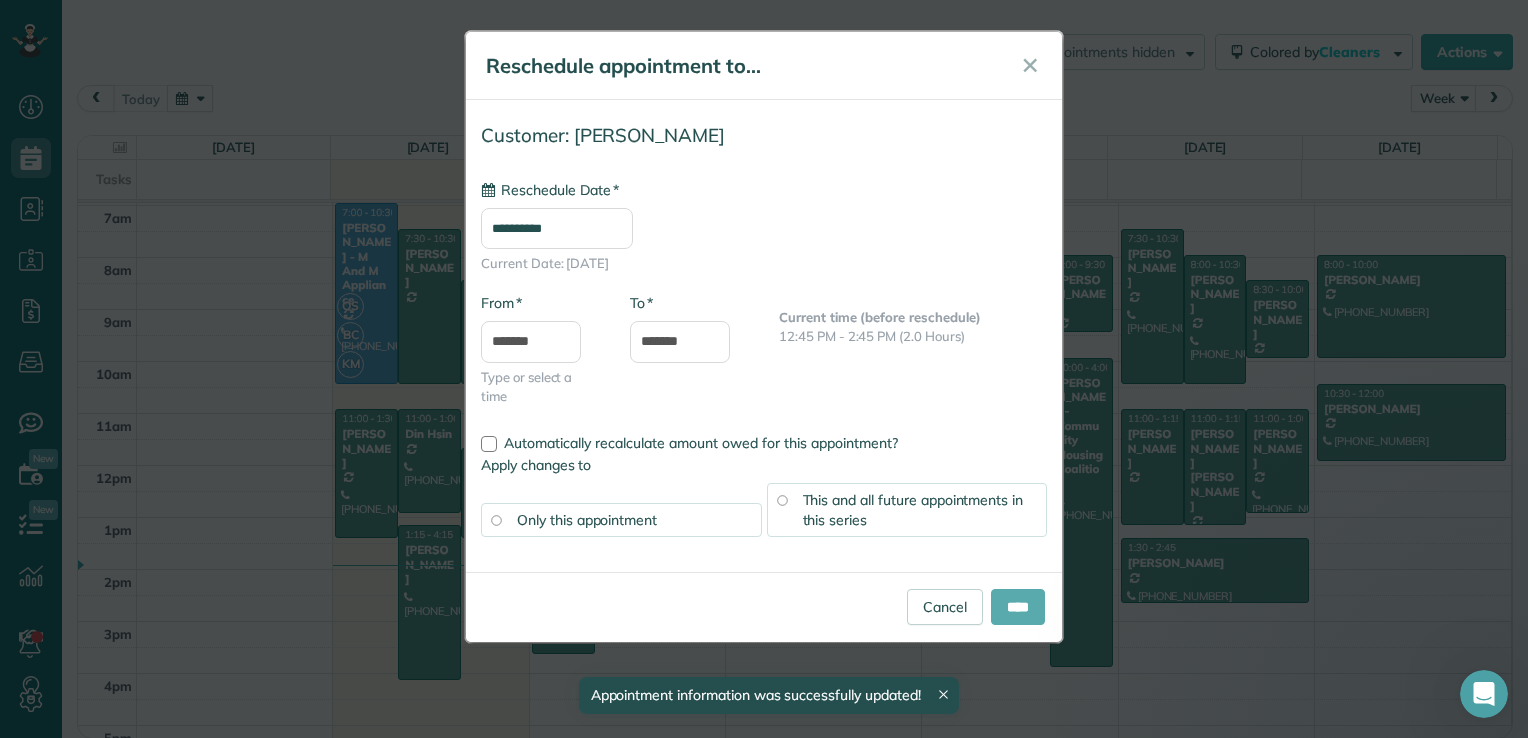type on "**********" 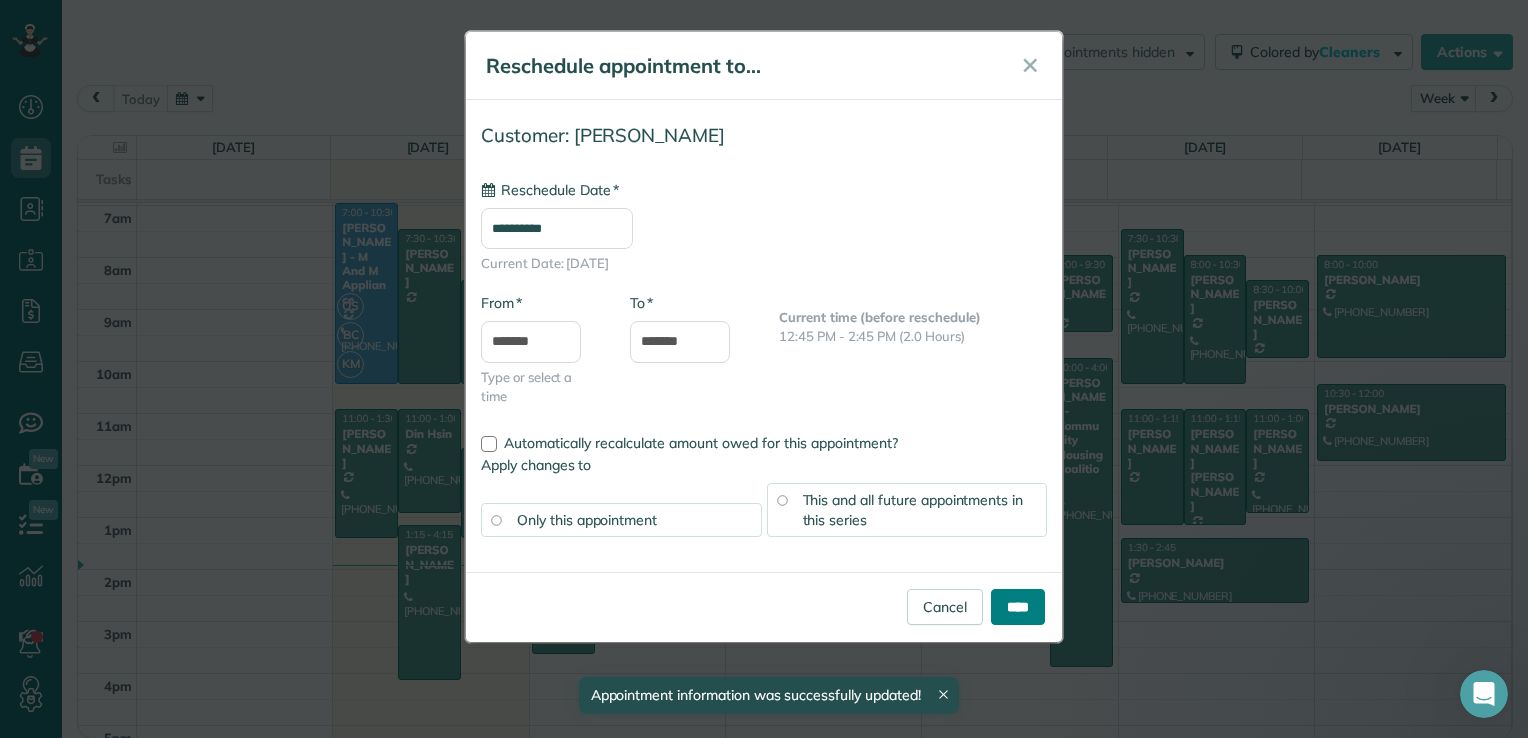 click on "****" at bounding box center [1018, 607] 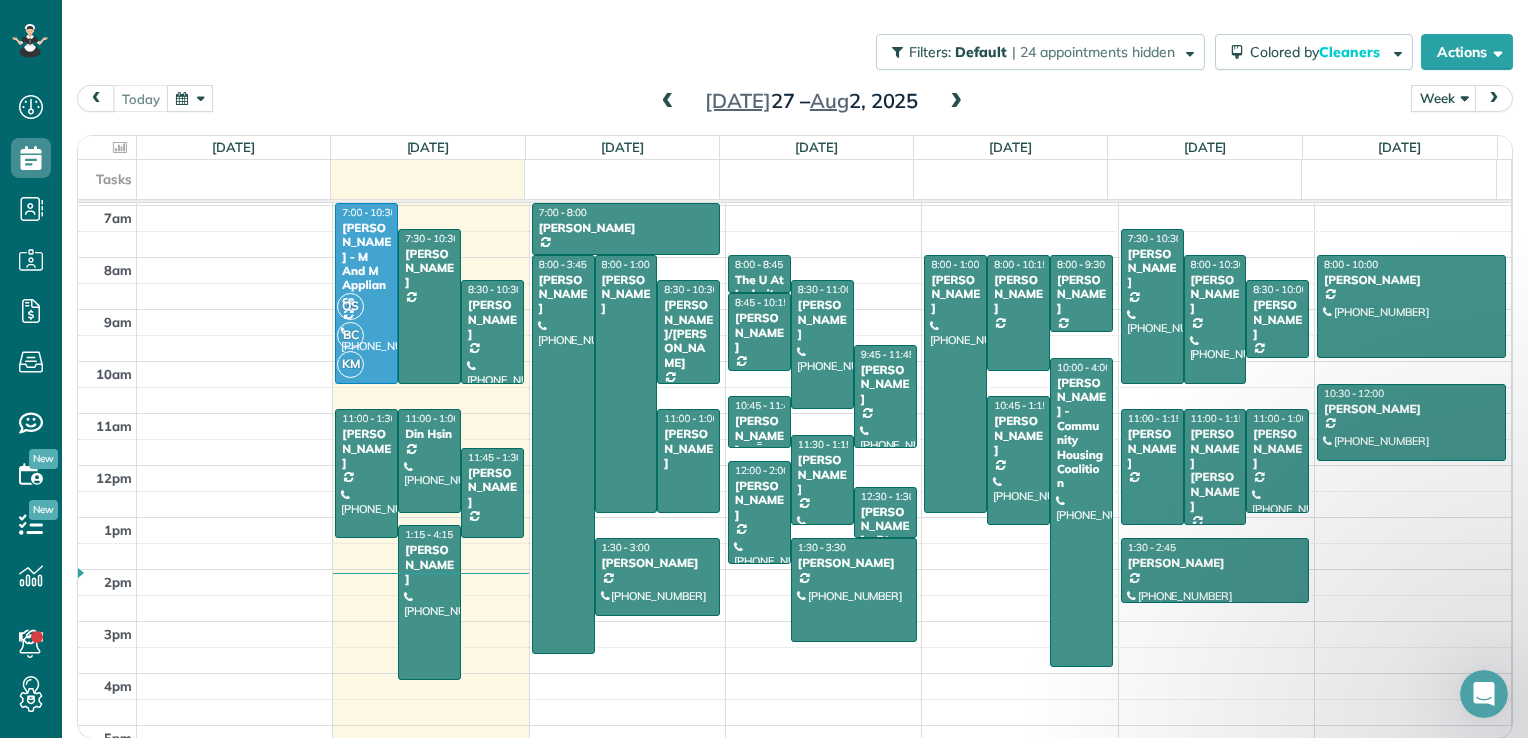 click on "[PERSON_NAME]" at bounding box center (759, 435) 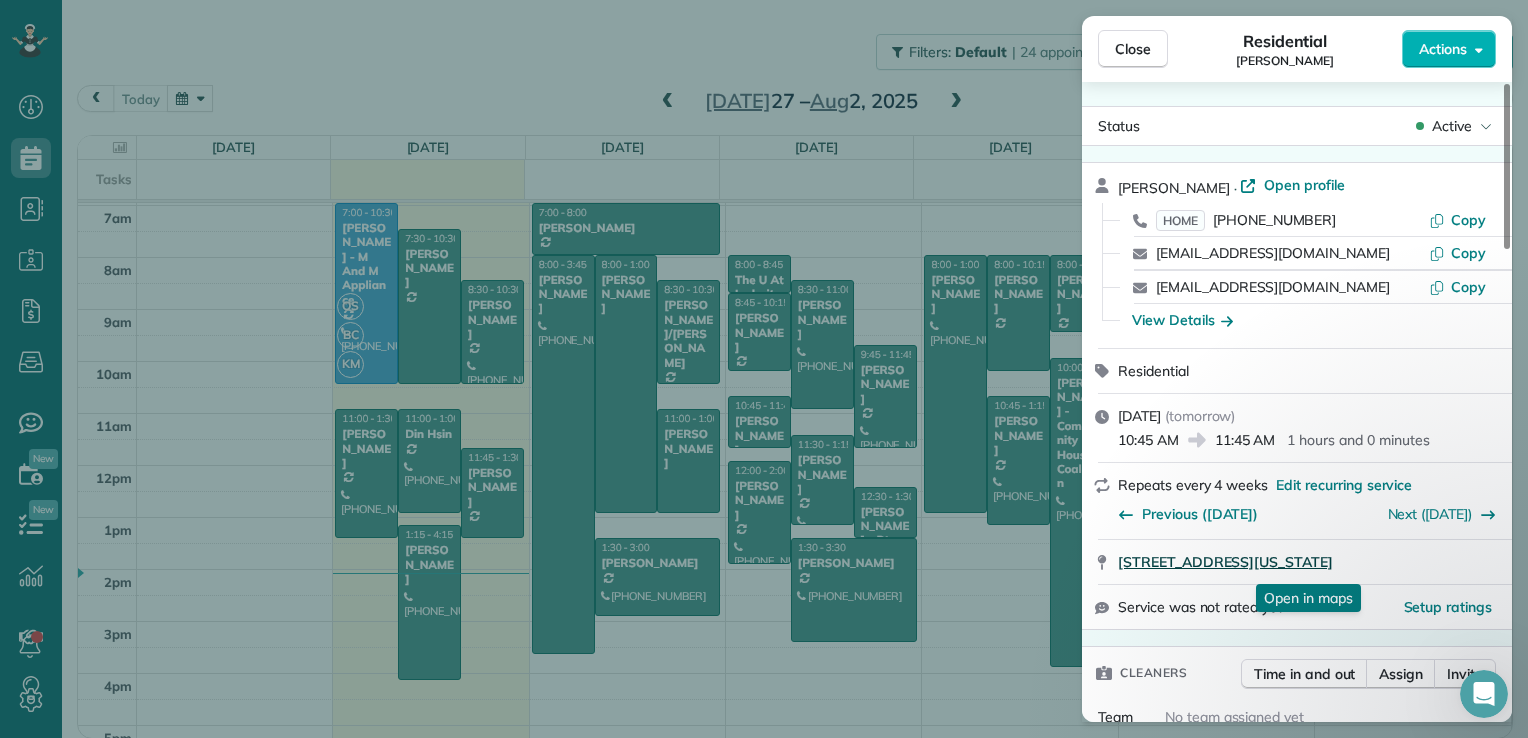 drag, startPoint x: 1112, startPoint y: 563, endPoint x: 1492, endPoint y: 562, distance: 380.0013 